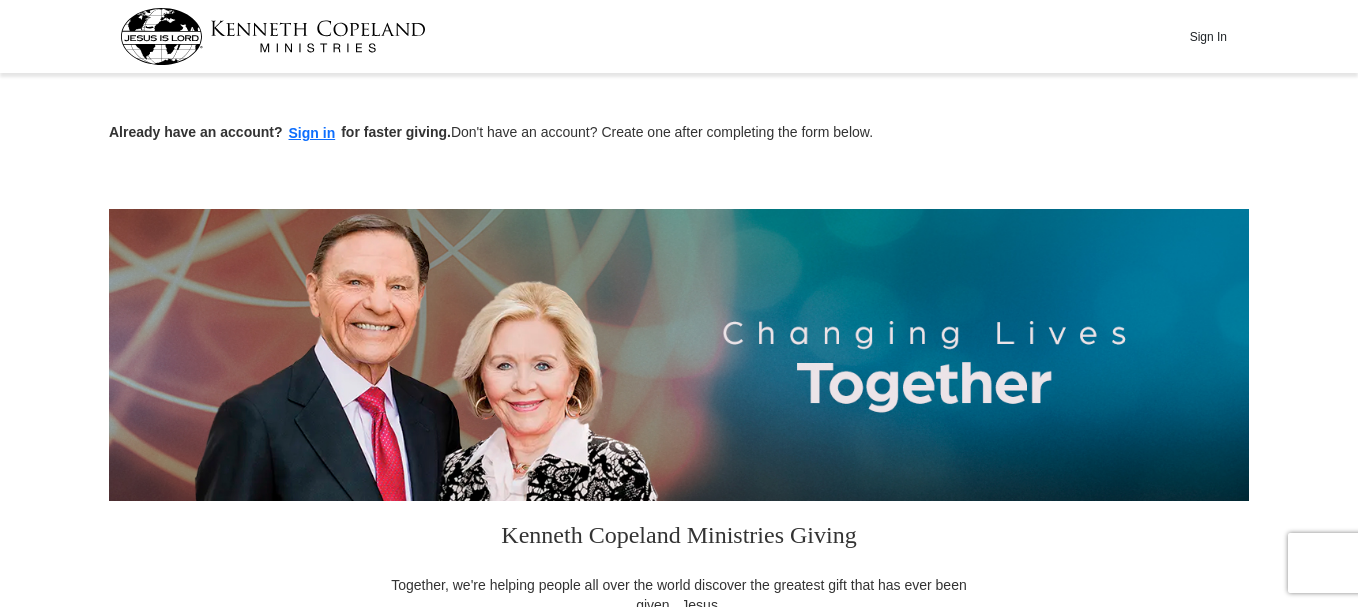 scroll, scrollTop: 0, scrollLeft: 0, axis: both 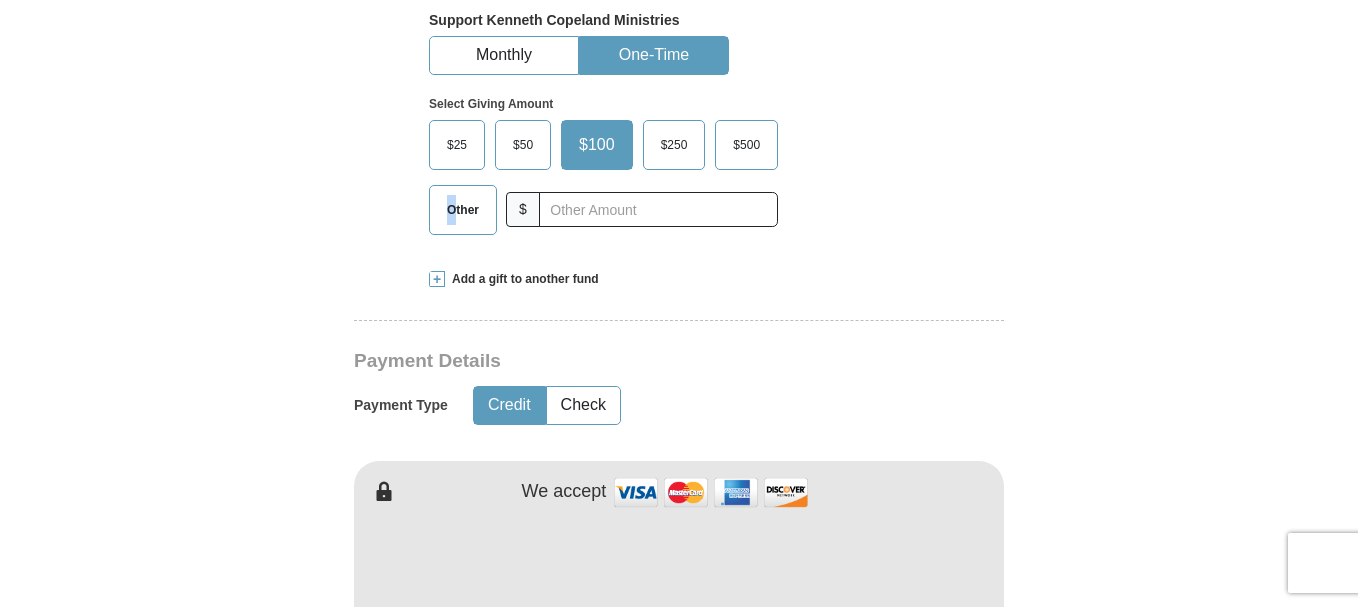 click on "Other" at bounding box center [463, 210] 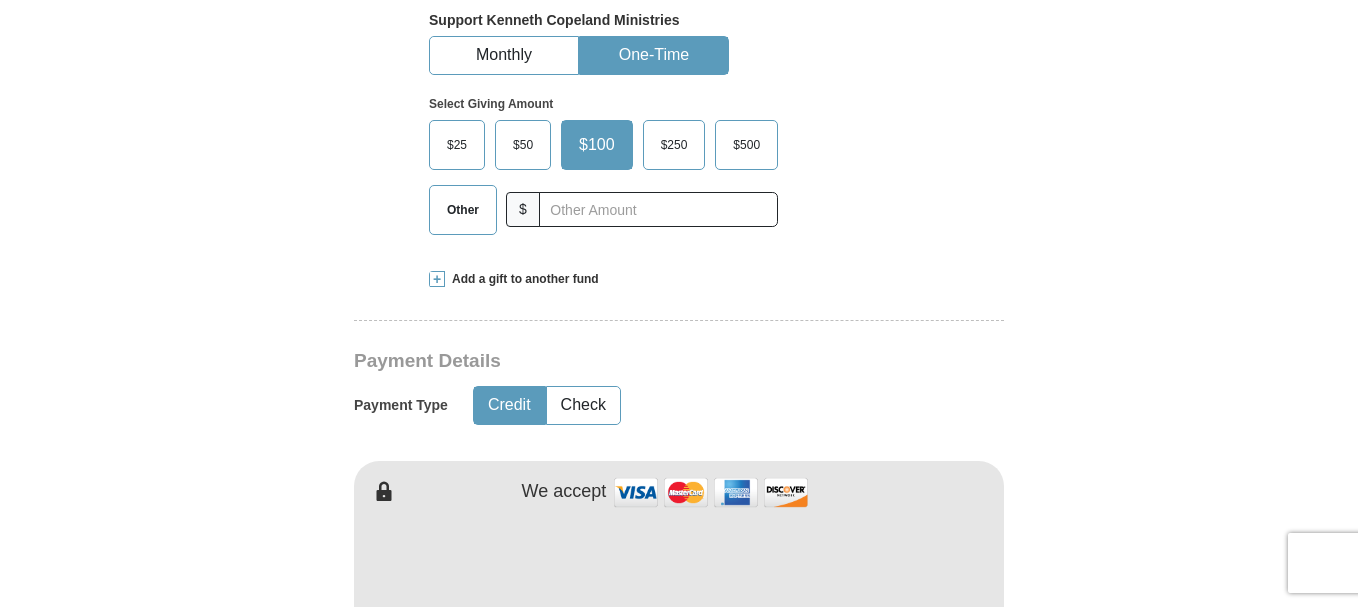 click on "Other" at bounding box center (463, 210) 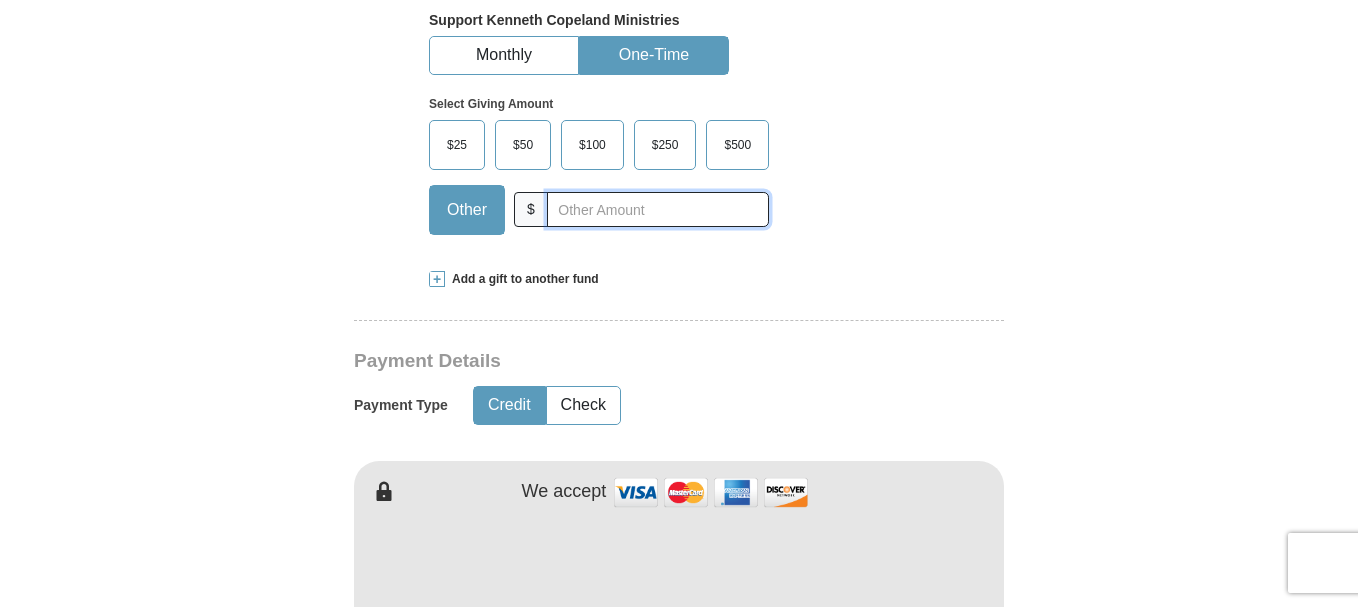 scroll, scrollTop: 1000, scrollLeft: 0, axis: vertical 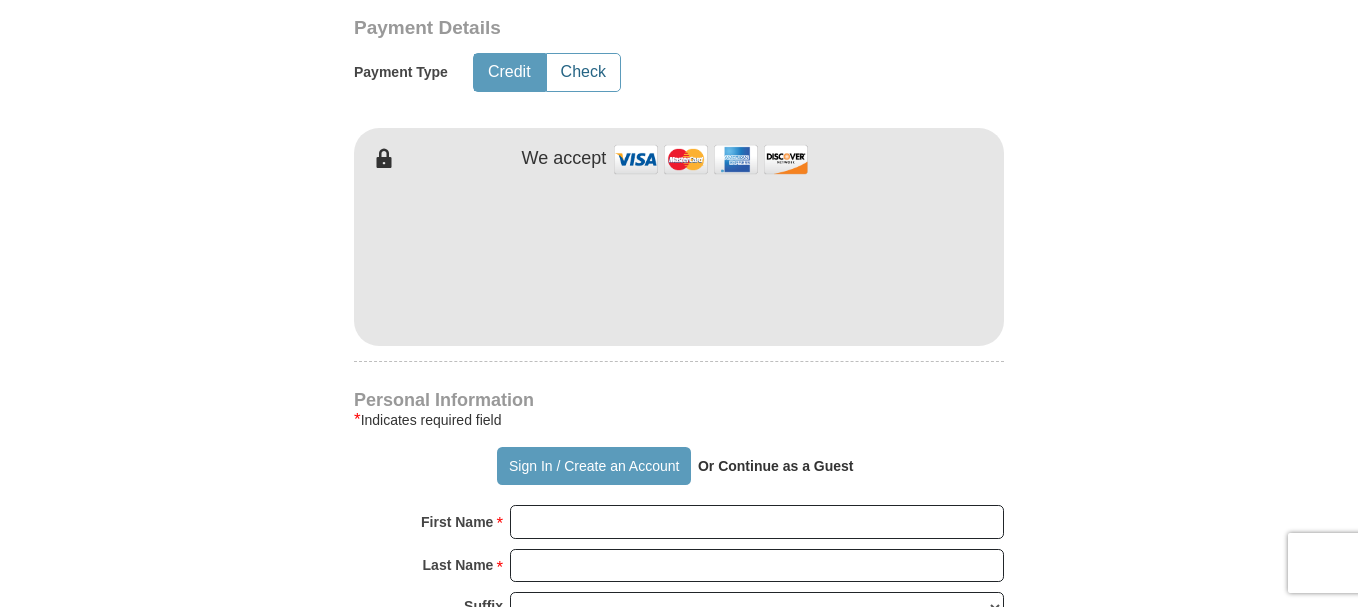 click on "Check" at bounding box center (583, 72) 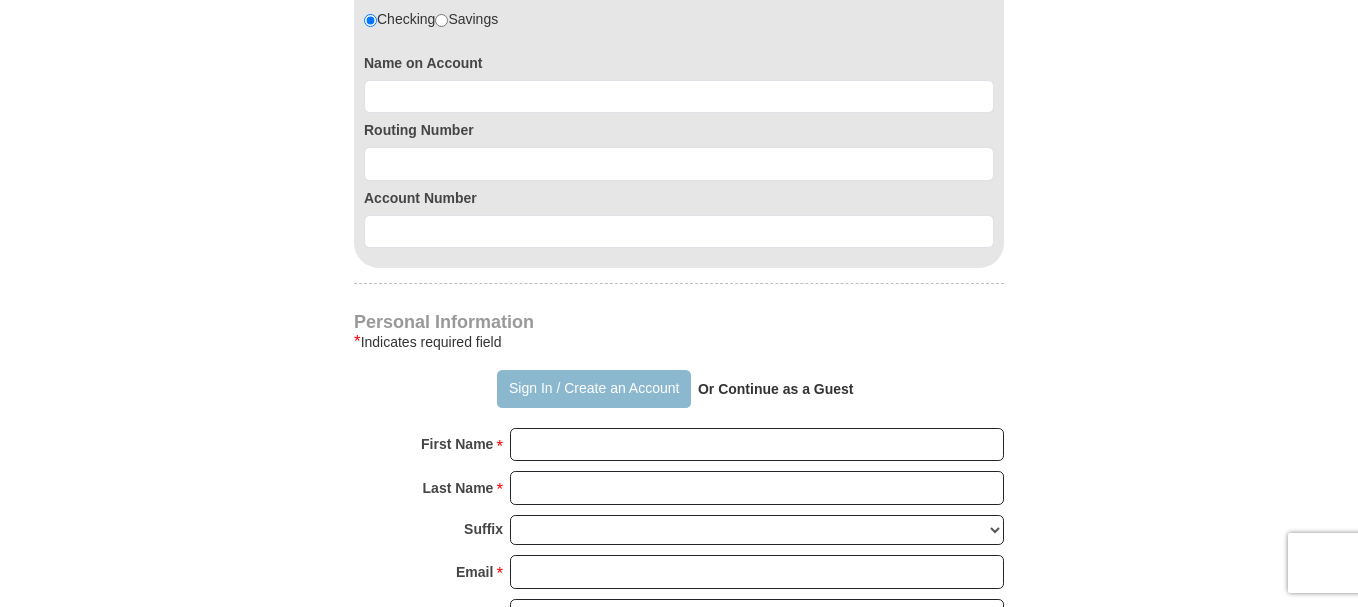 scroll, scrollTop: 1333, scrollLeft: 0, axis: vertical 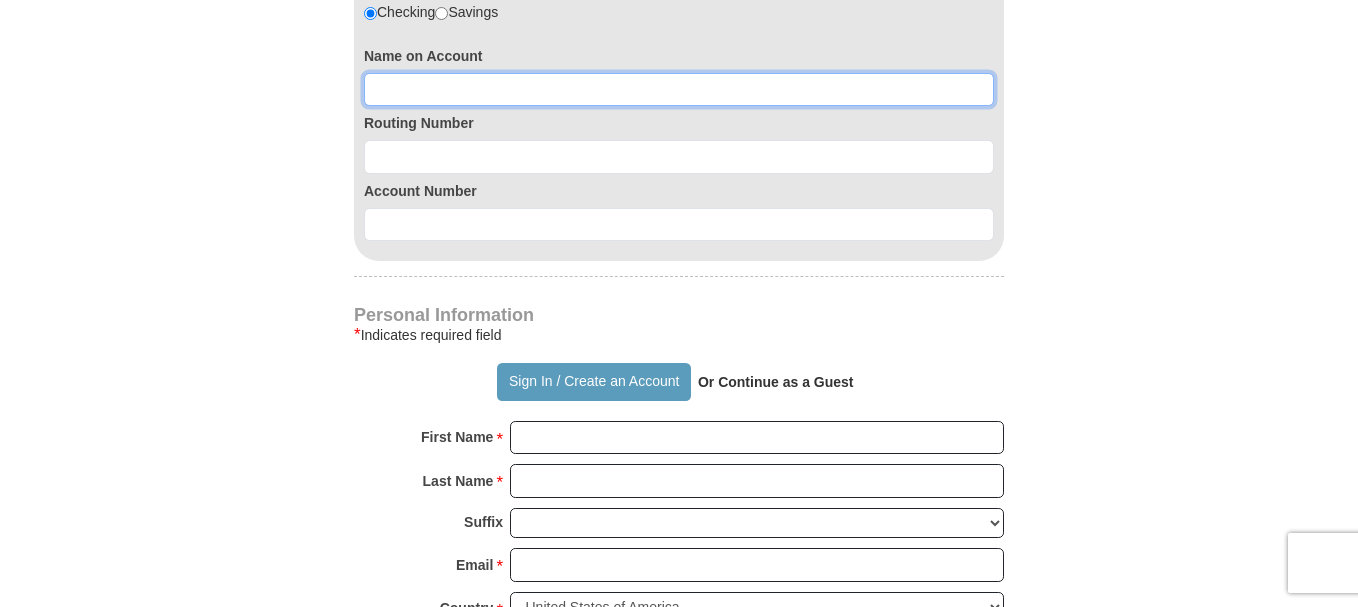 click at bounding box center [679, 90] 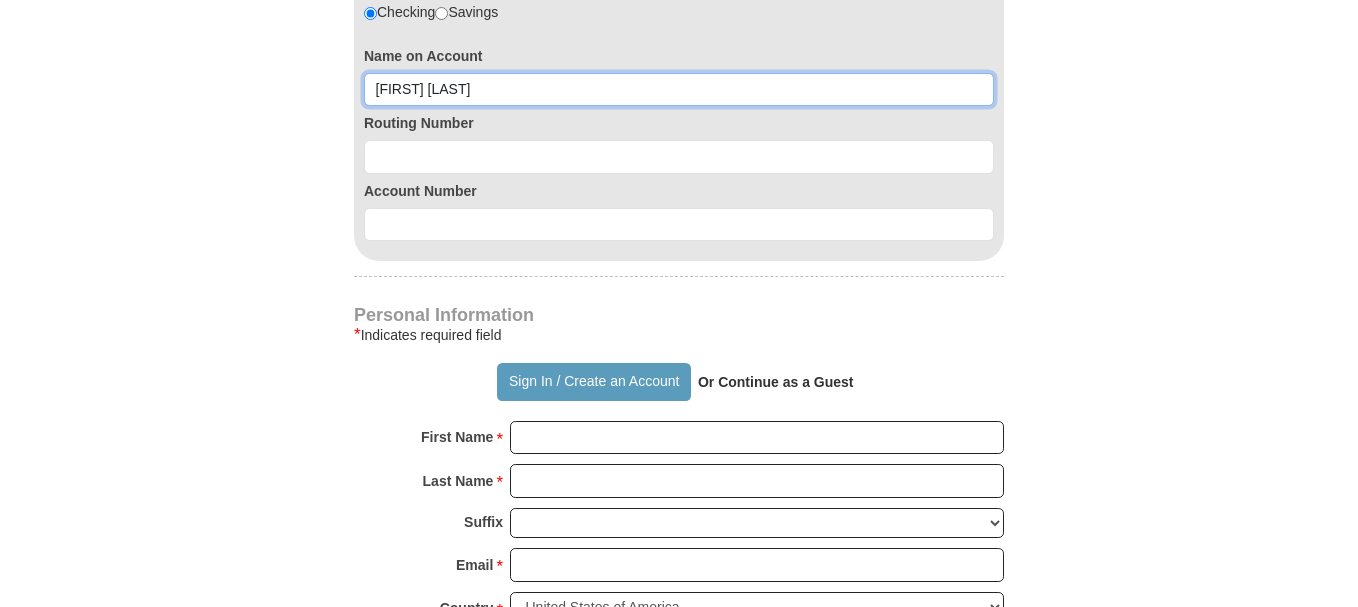 type on "[FIRST] [LAST]" 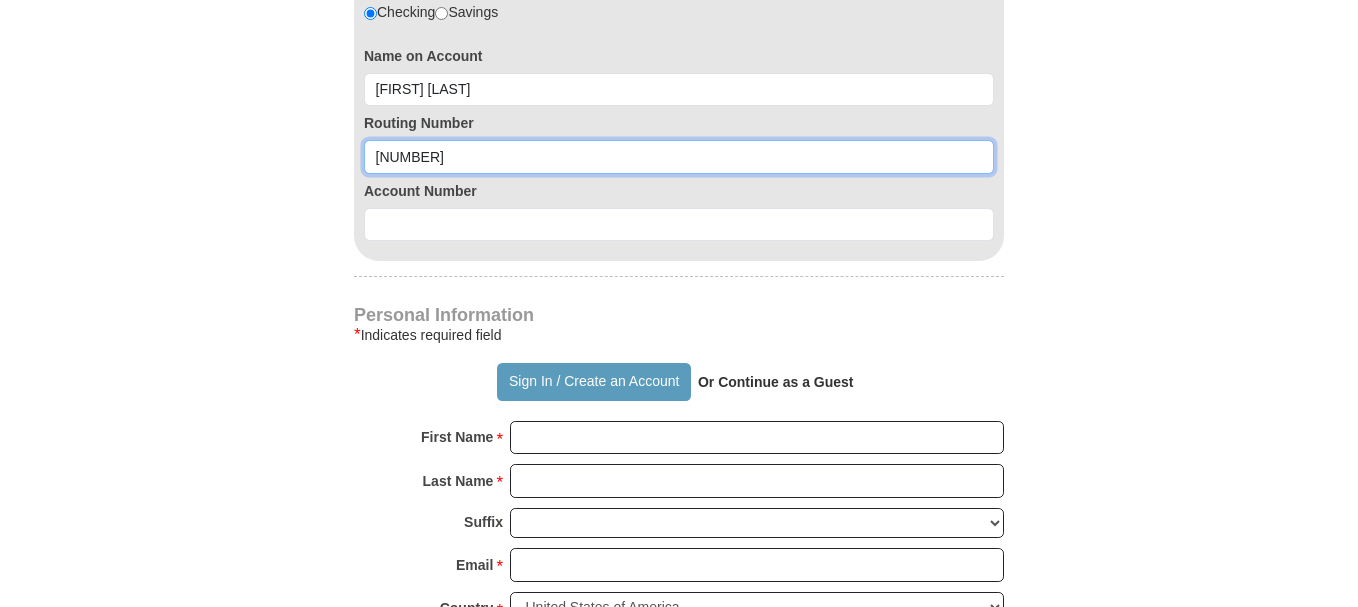 type on "[NUMBER]" 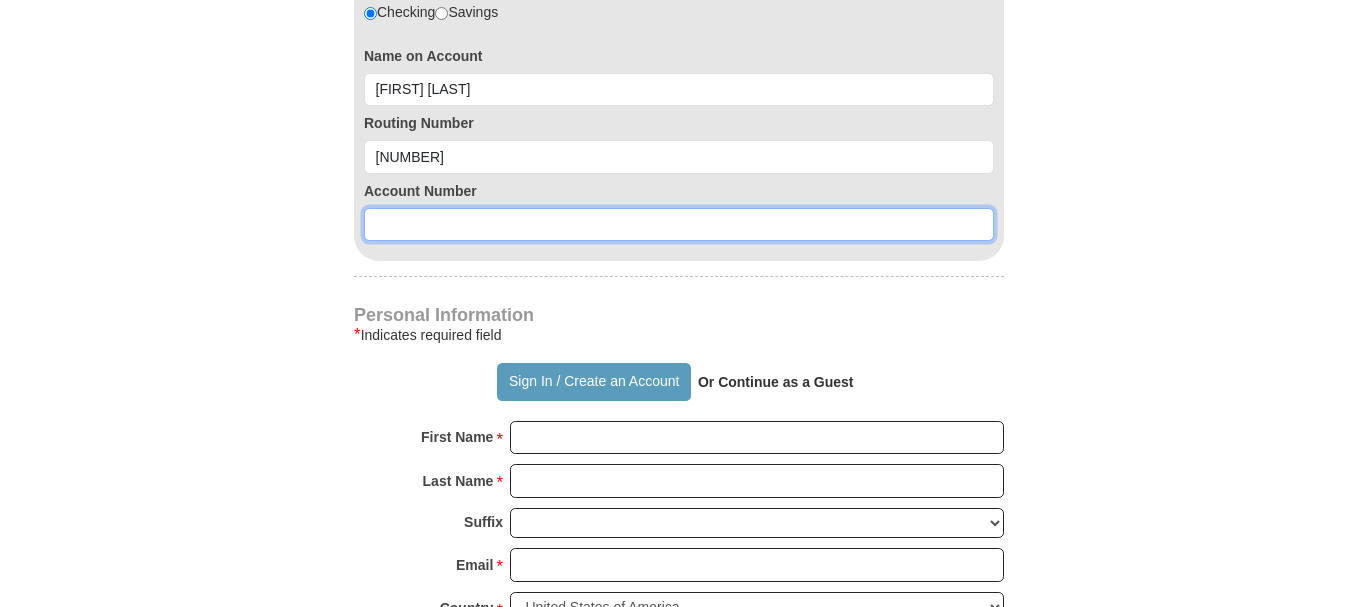click at bounding box center (679, 225) 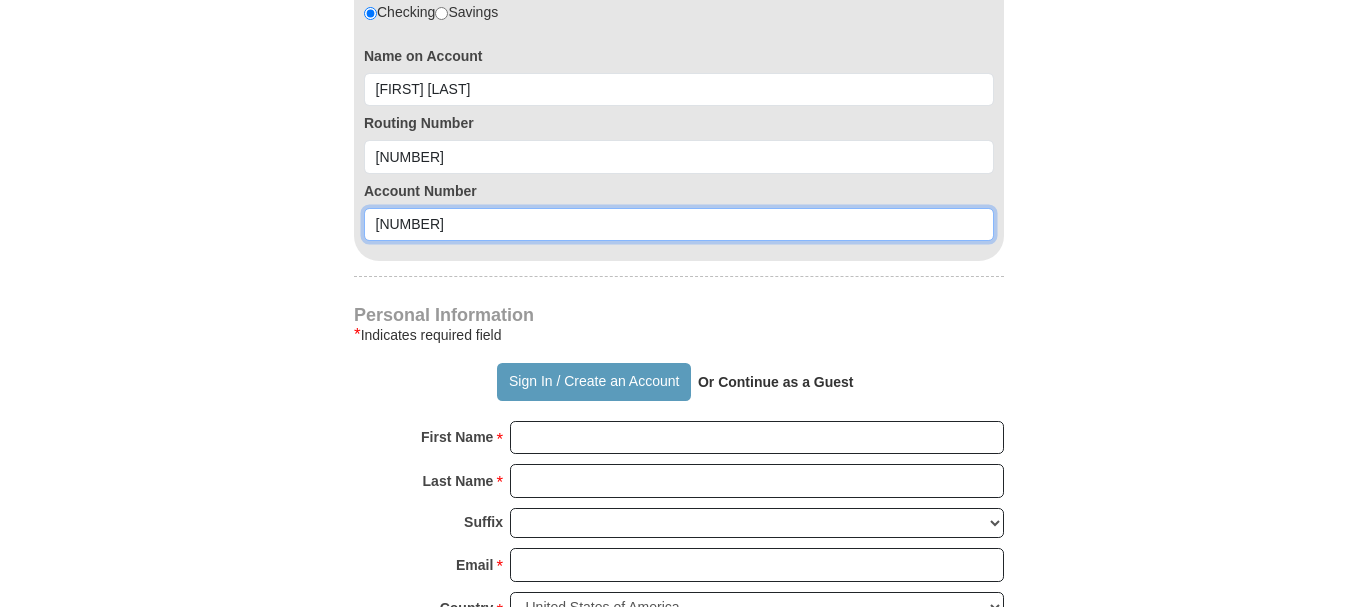 type on "[NUMBER]" 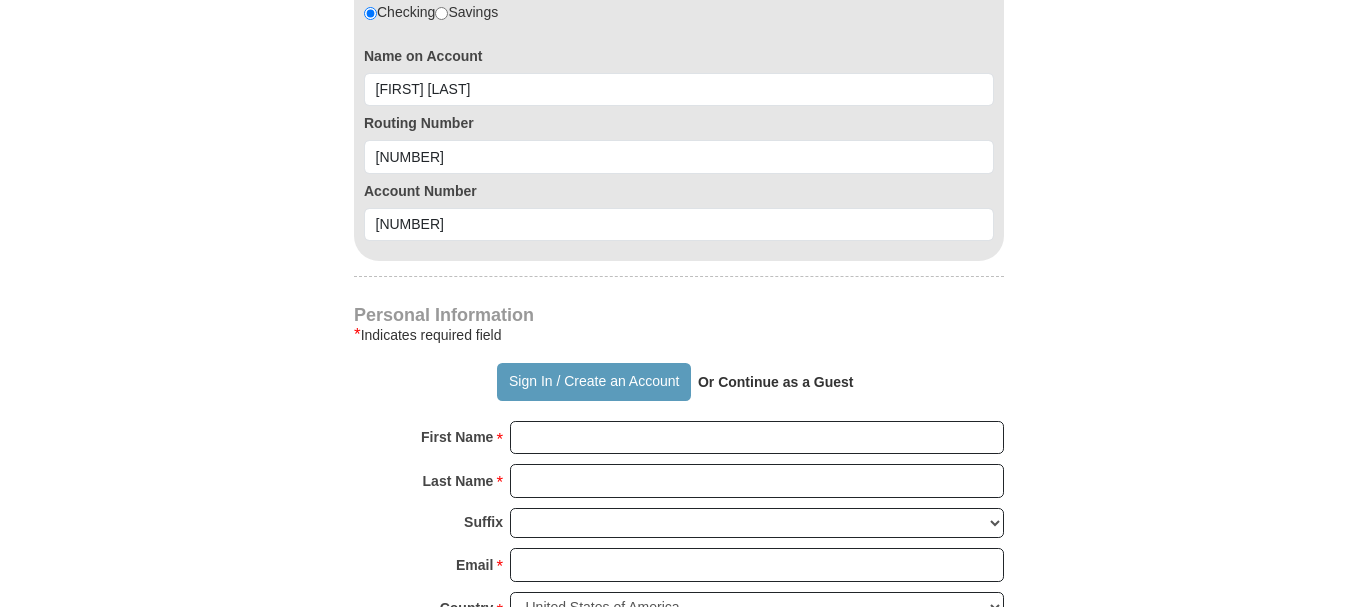 click on "Or Continue as a Guest" at bounding box center (776, 382) 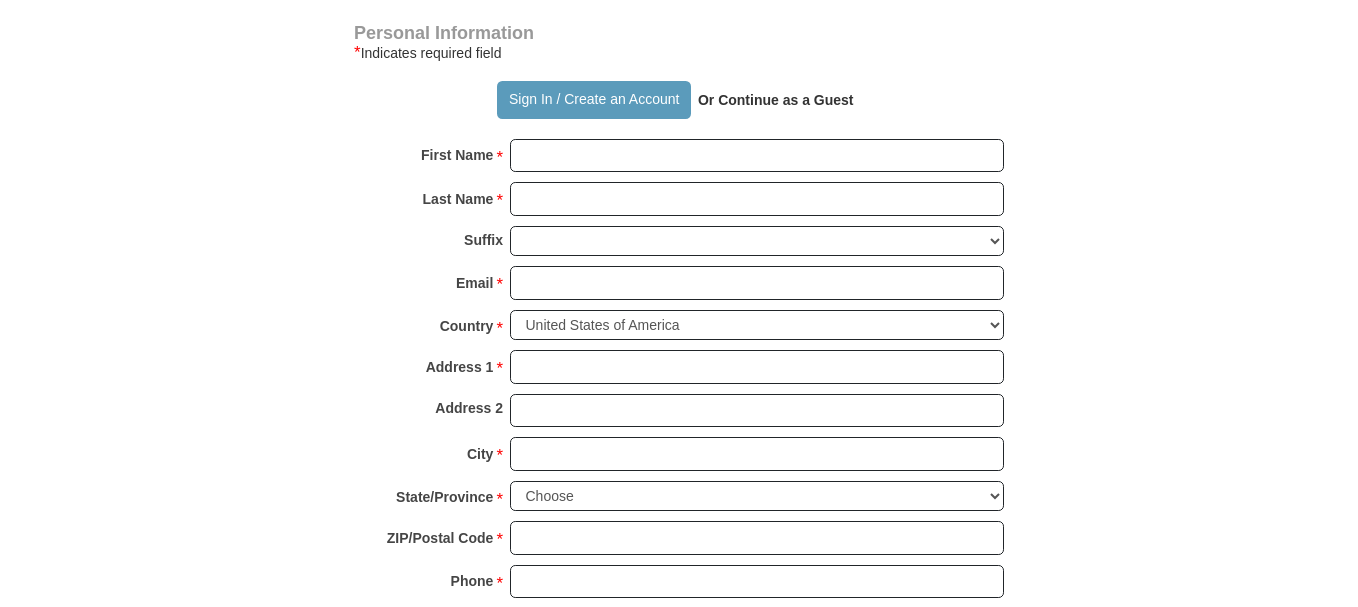 scroll, scrollTop: 1667, scrollLeft: 0, axis: vertical 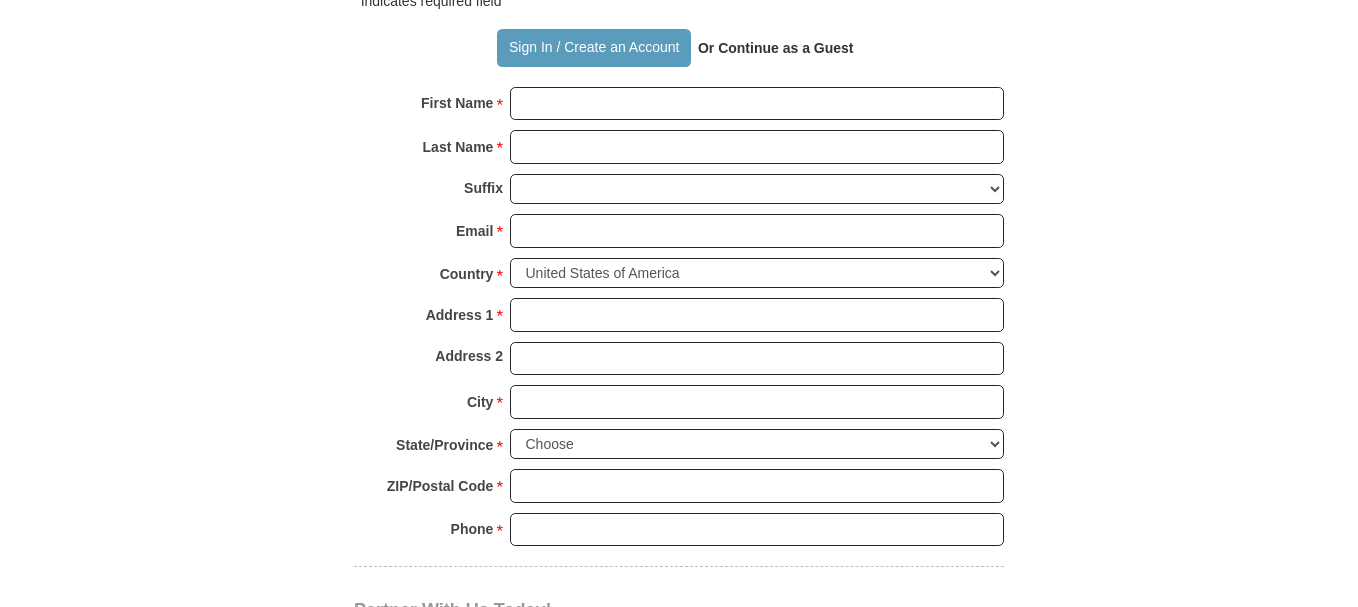 click on "Or Continue as a Guest" at bounding box center (776, 48) 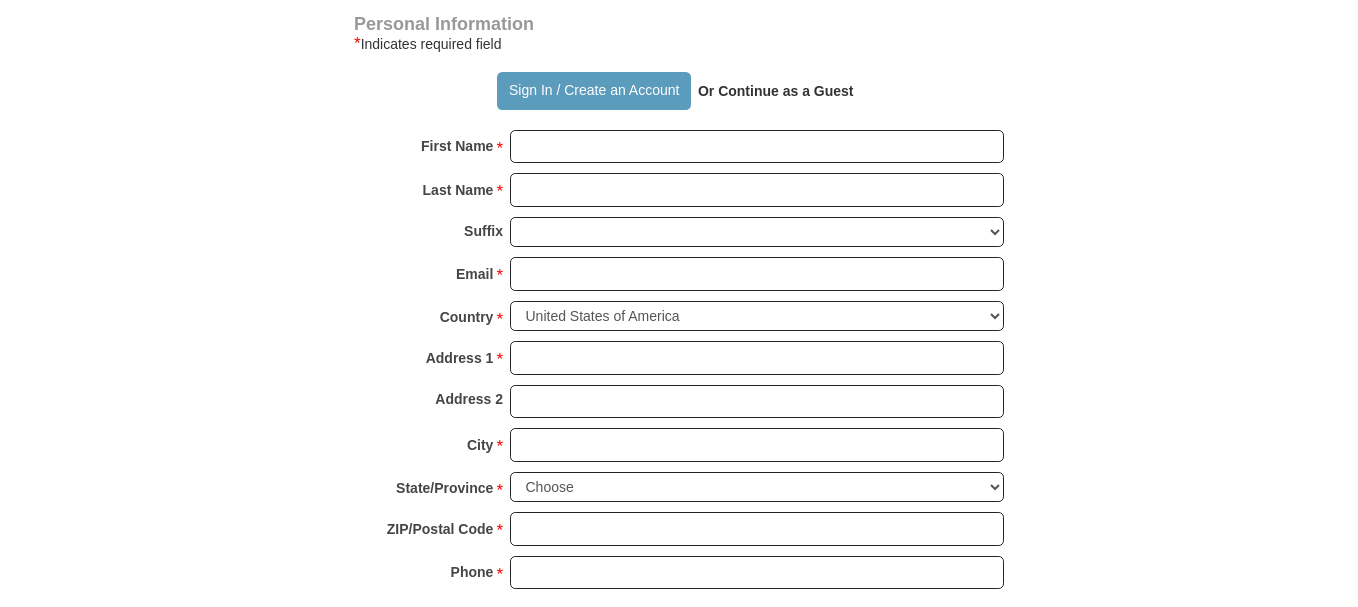 scroll, scrollTop: 1333, scrollLeft: 0, axis: vertical 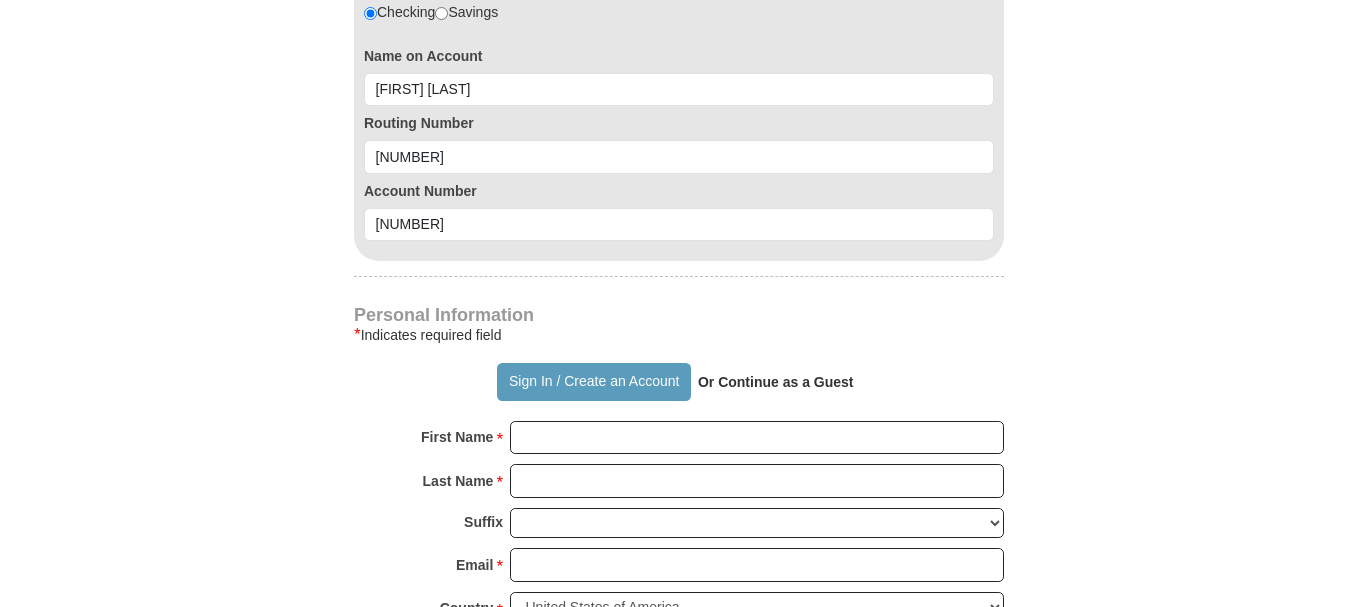 click on "Or Continue as a Guest" at bounding box center [776, 382] 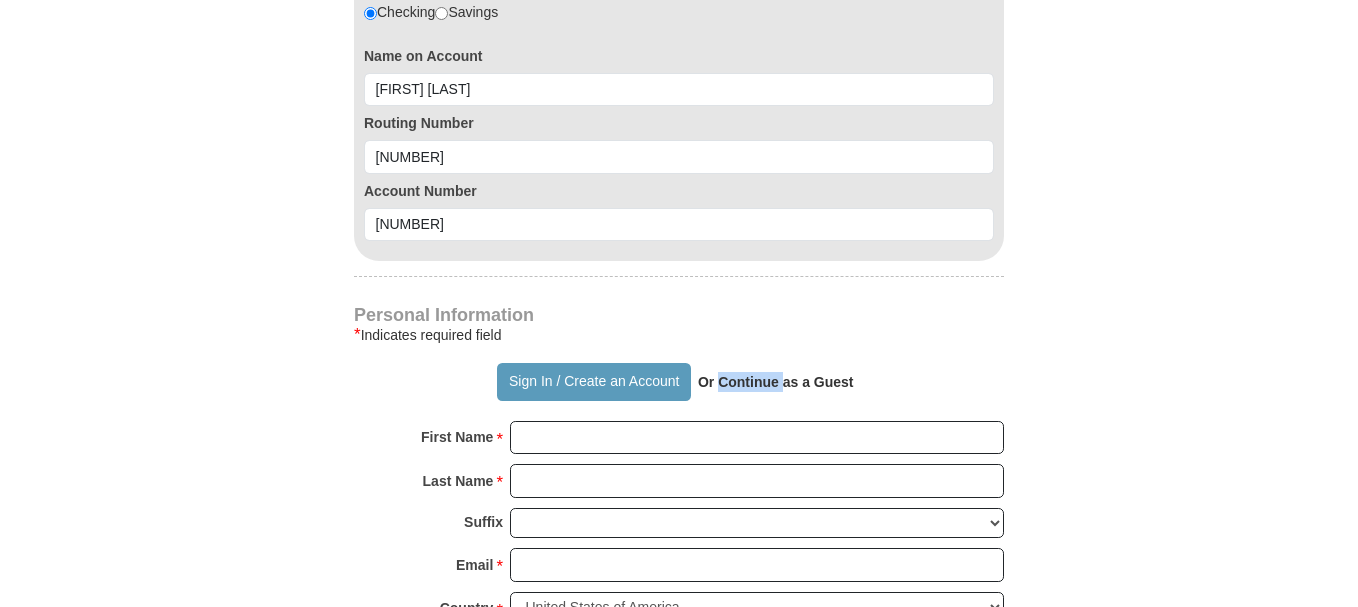 click on "Or Continue as a Guest" at bounding box center (776, 382) 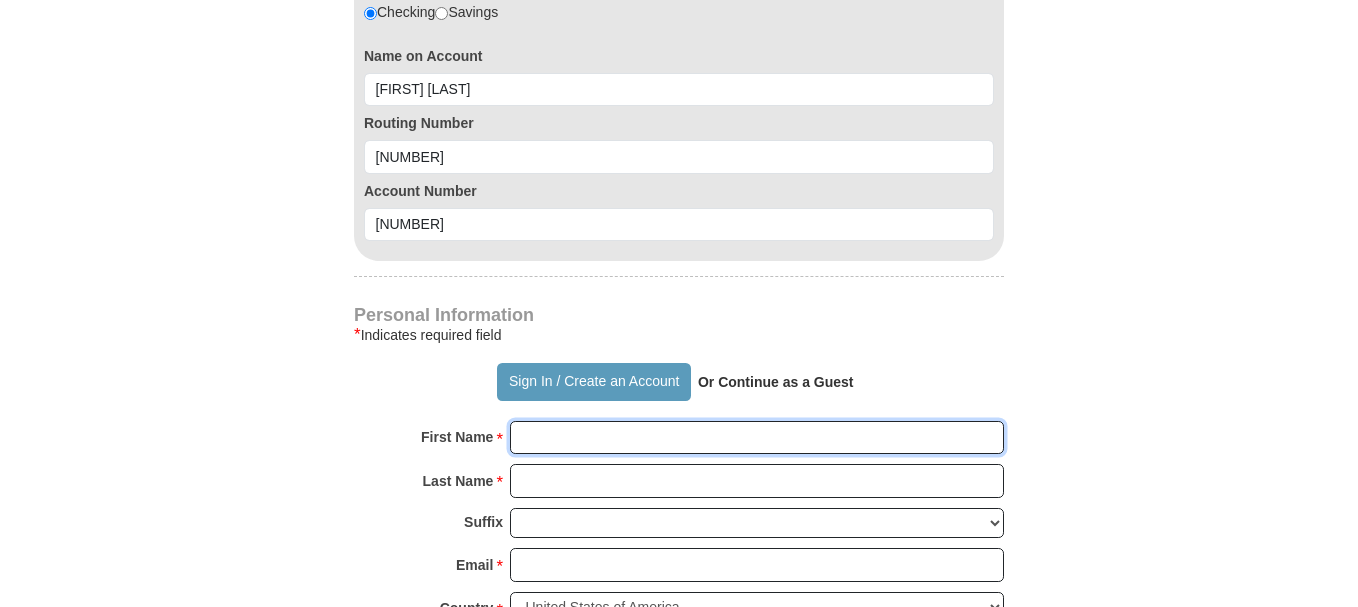 click on "First Name
*" at bounding box center [757, 438] 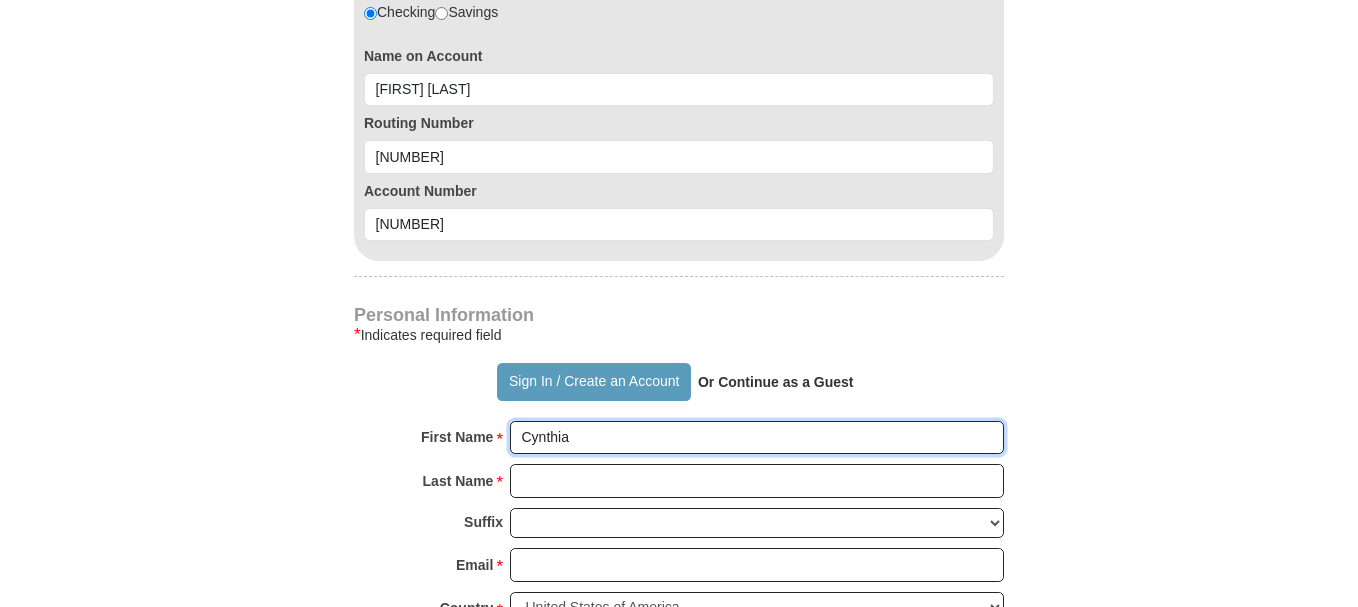 type on "Cynthia" 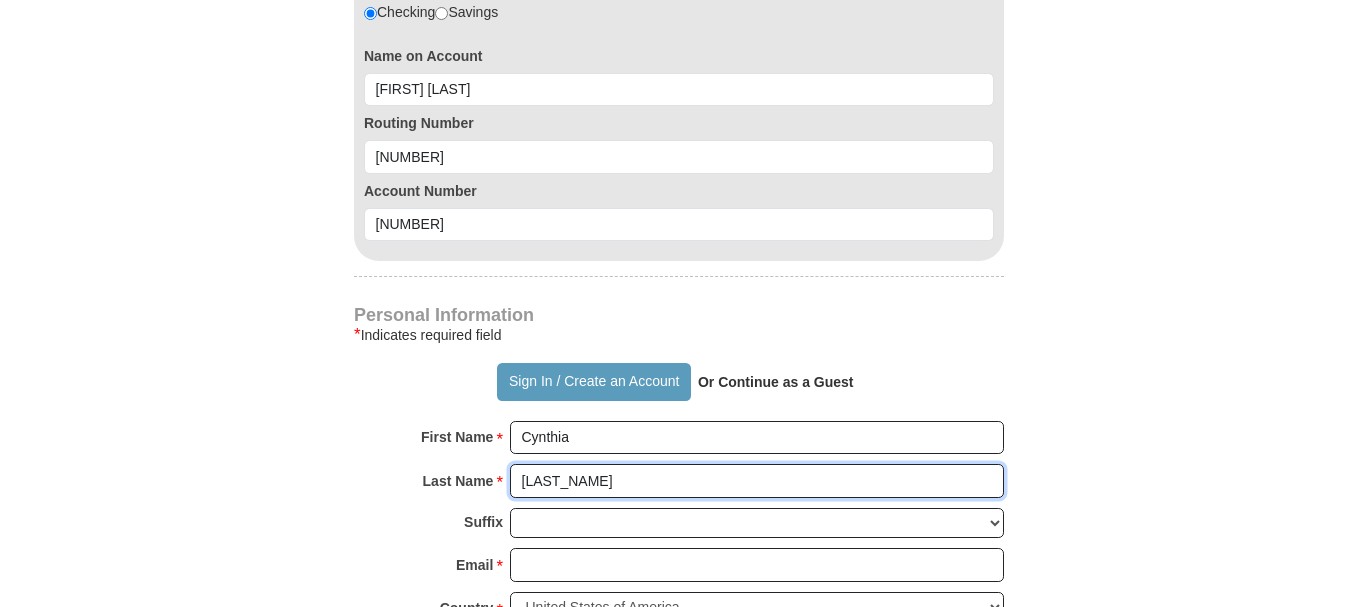 type on "[LAST_NAME]" 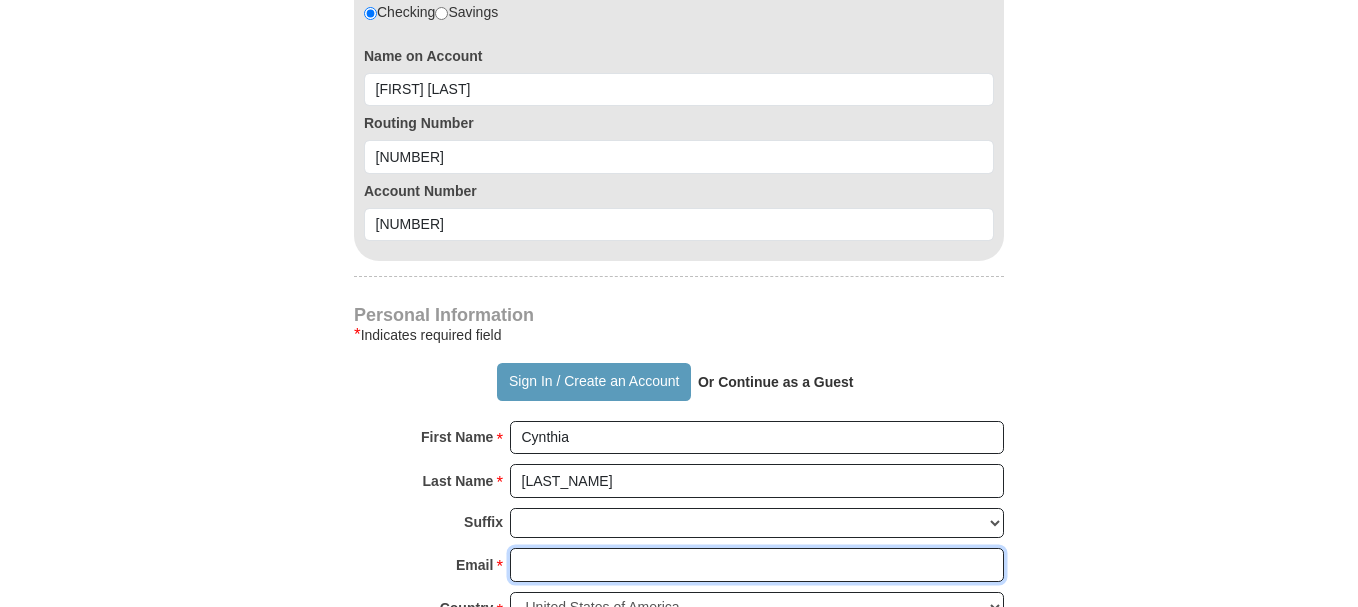 click on "Email
*" at bounding box center (757, 565) 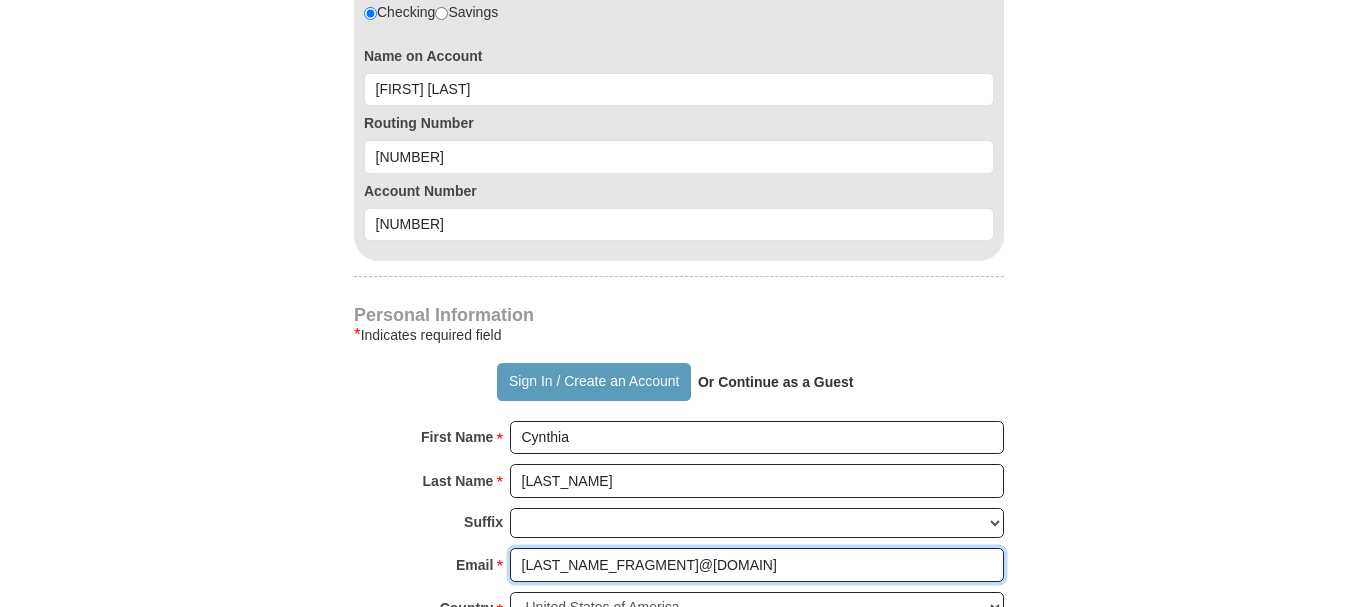 scroll, scrollTop: 1667, scrollLeft: 0, axis: vertical 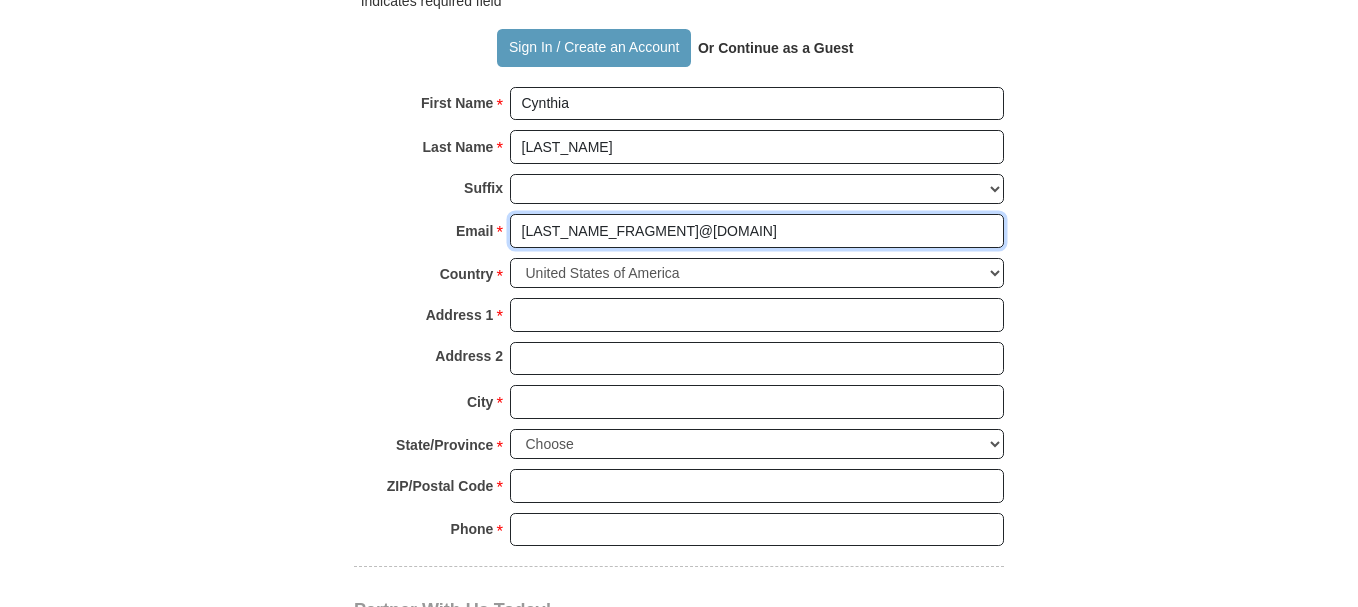 type on "[LAST_NAME_FRAGMENT]@[DOMAIN]" 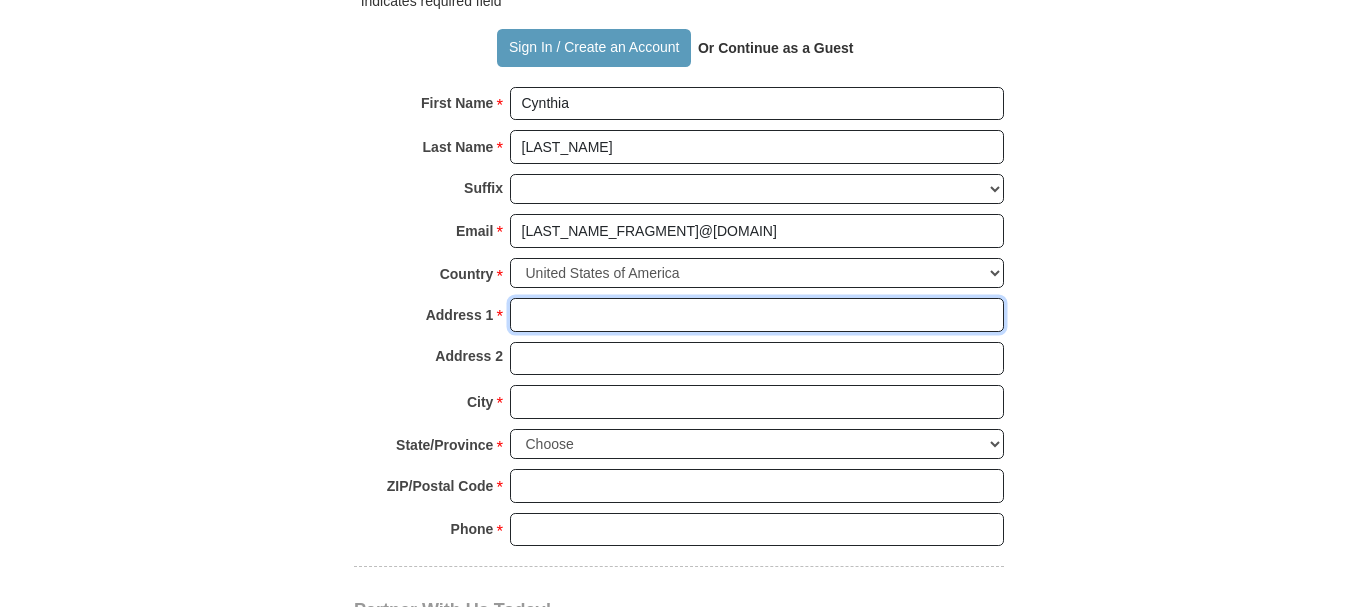 click on "Address 1
*" at bounding box center [757, 315] 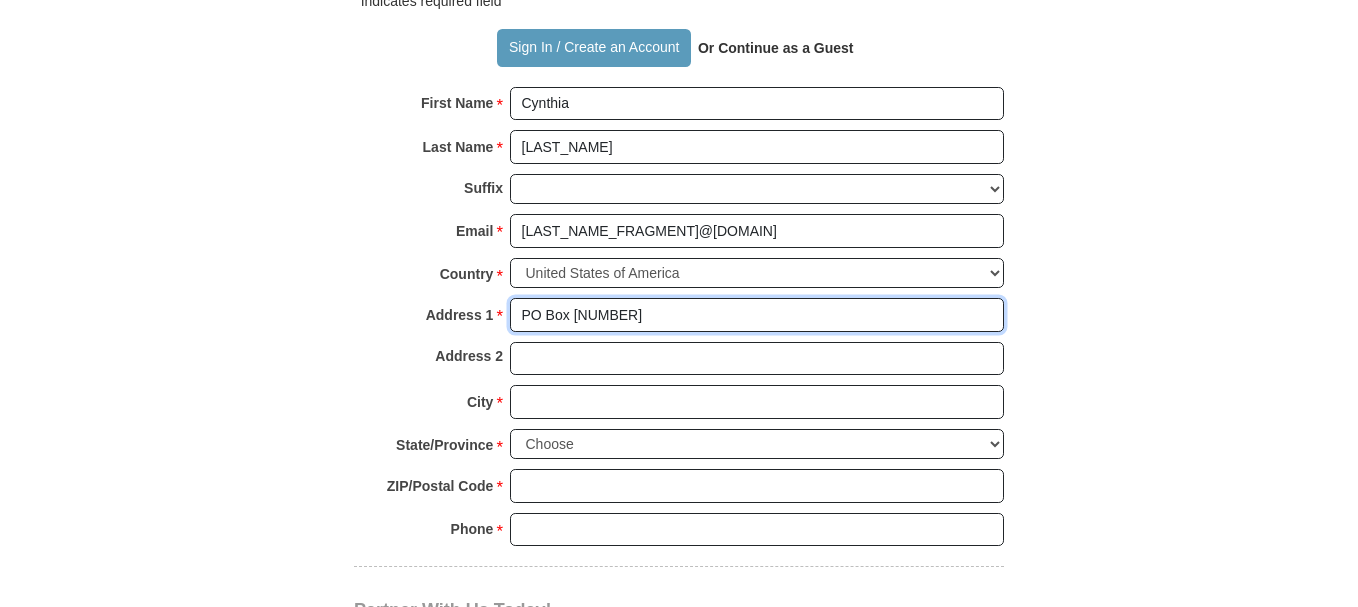 type on "PO Box [NUMBER]" 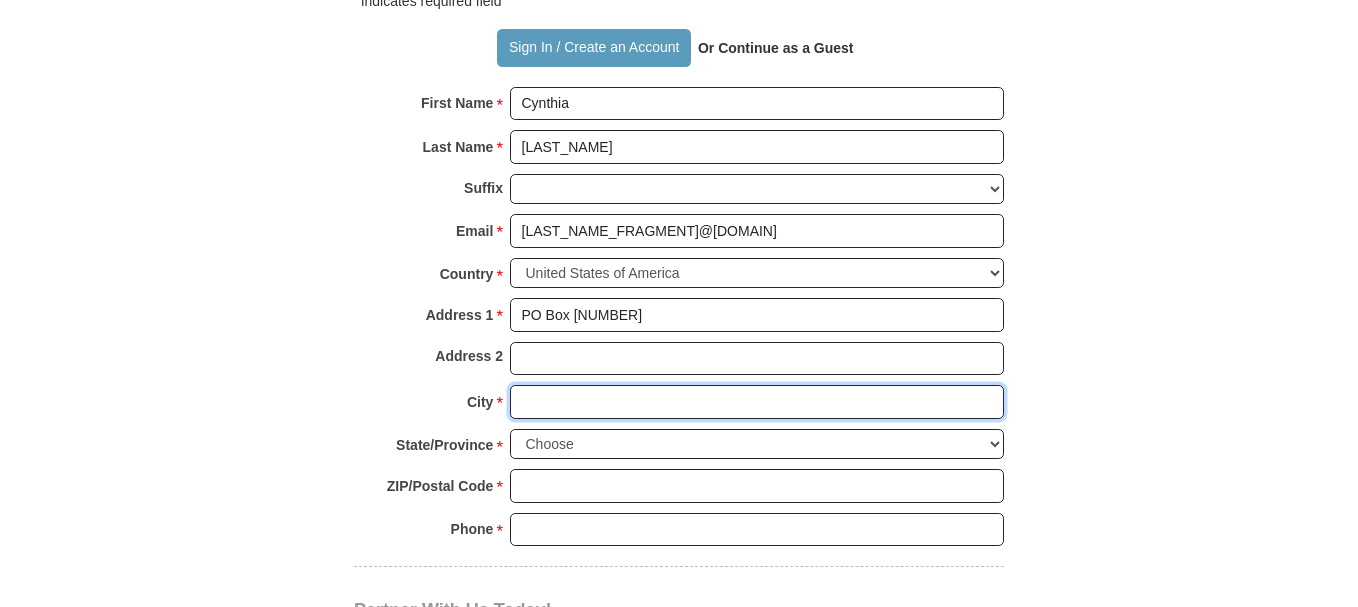 click on "City
*" at bounding box center (757, 402) 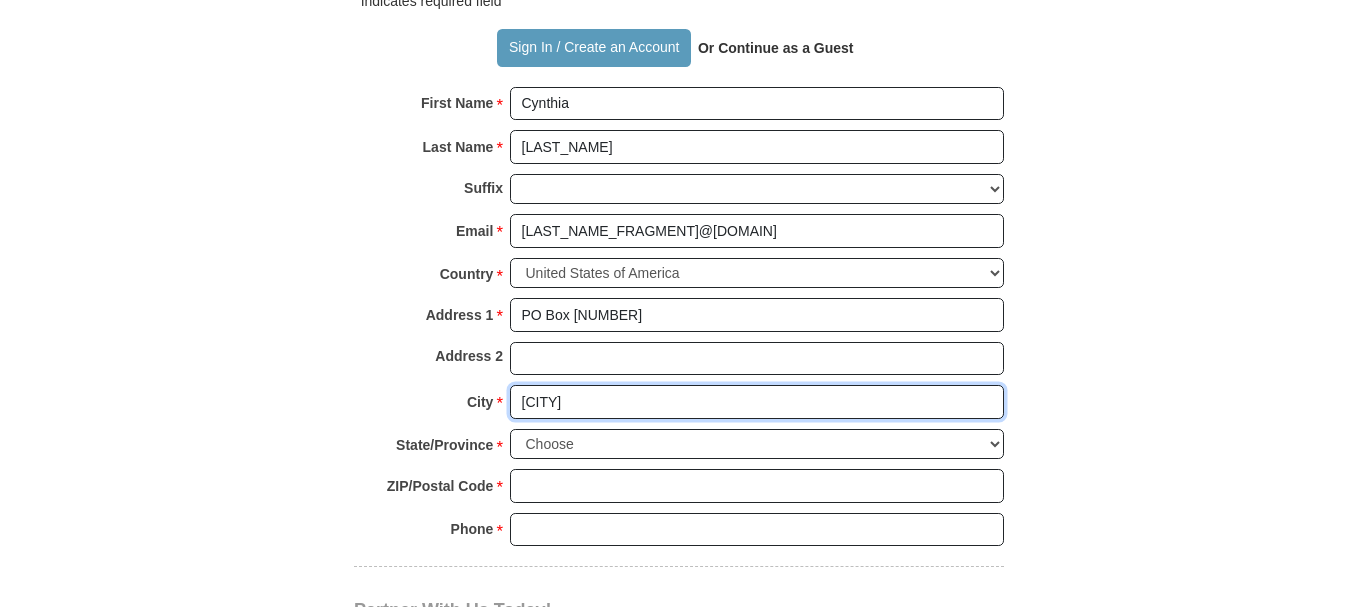 type on "[CITY]" 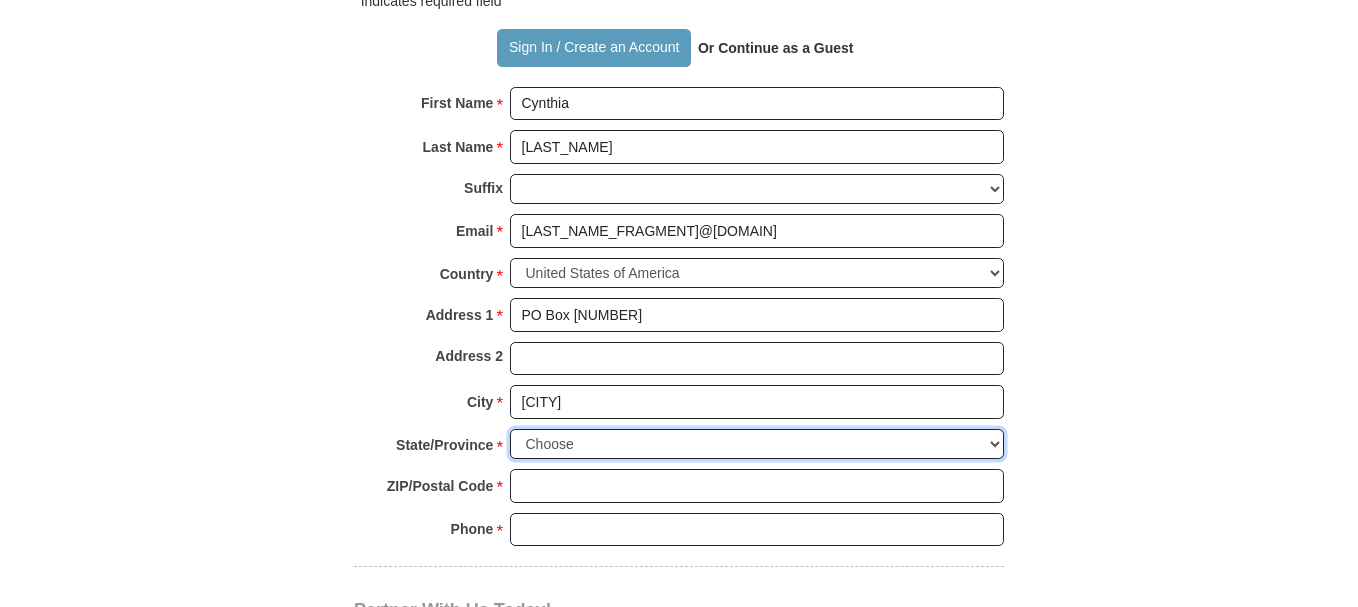 select on "CA" 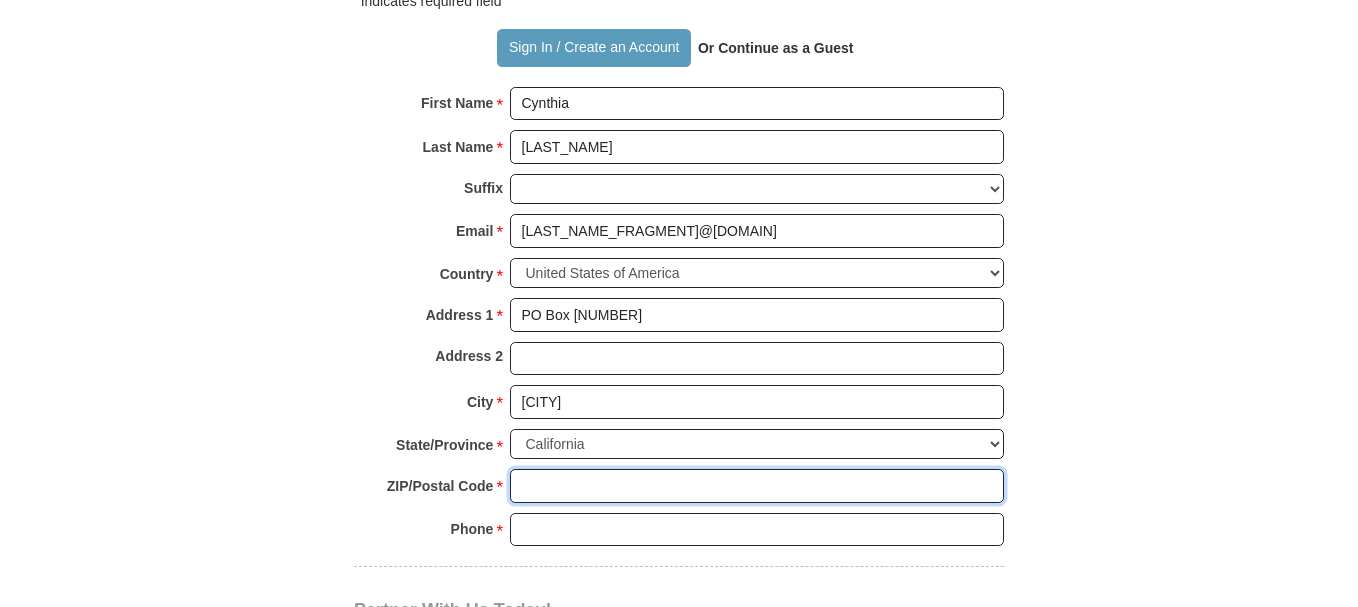 click on "ZIP/Postal Code
*" at bounding box center [757, 486] 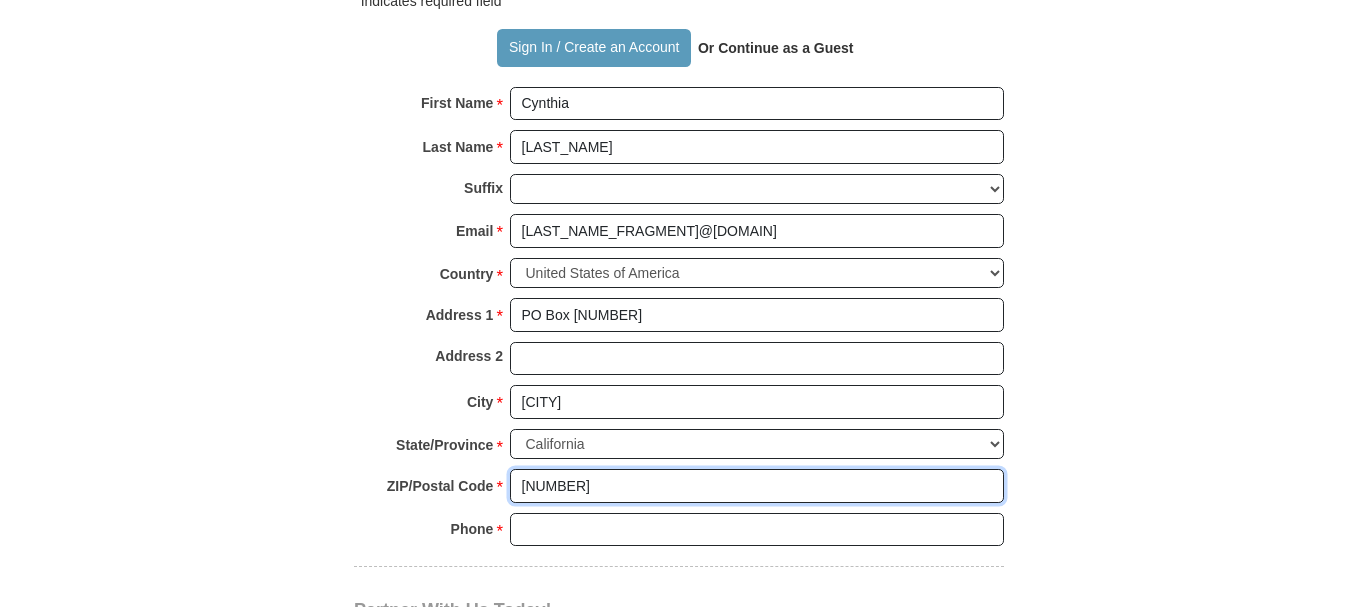 type on "[NUMBER]" 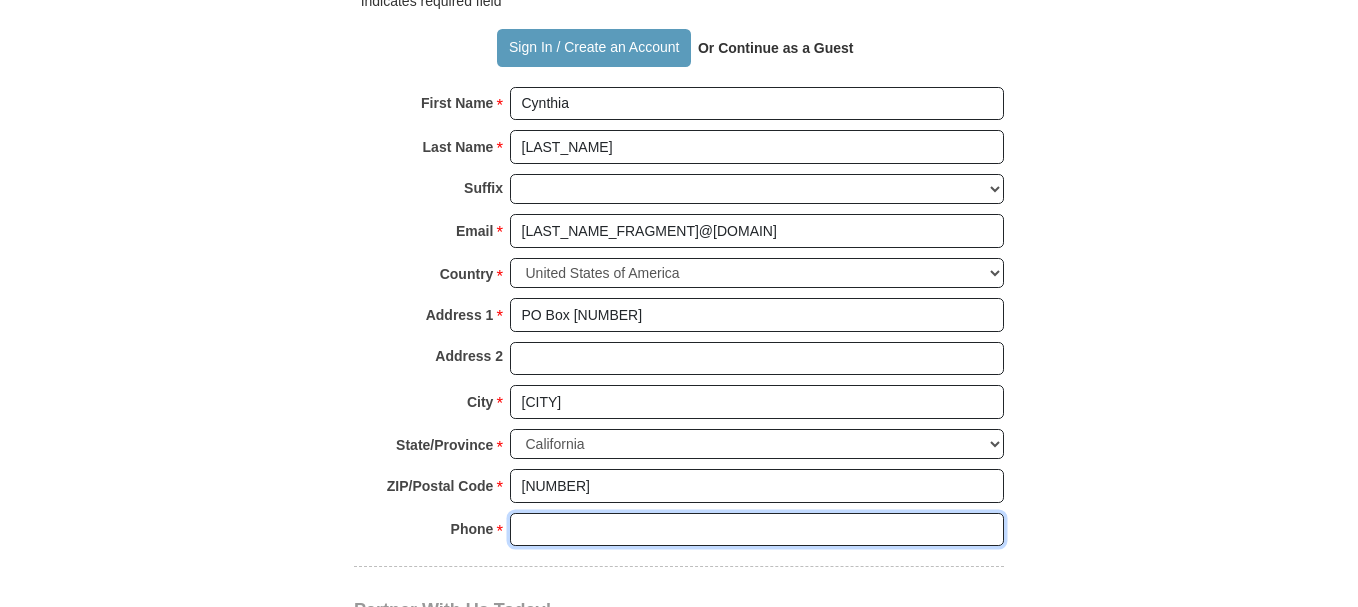 click on "Phone
*
*" at bounding box center [757, 530] 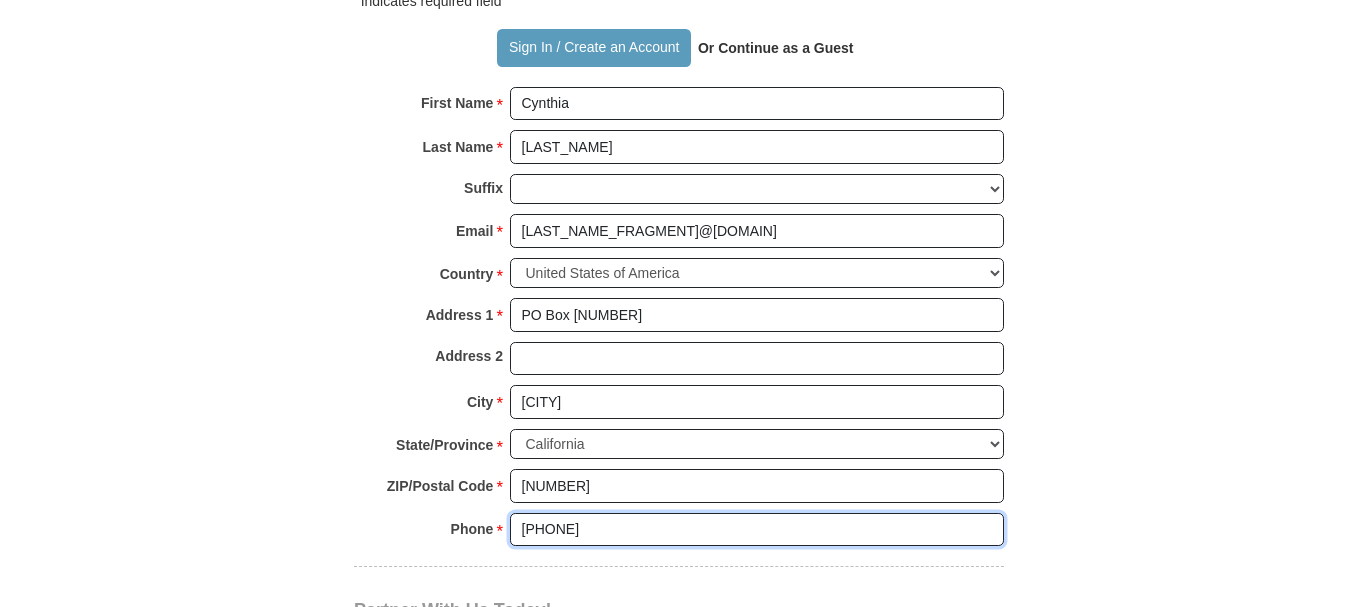 click on "[PHONE]" at bounding box center (757, 530) 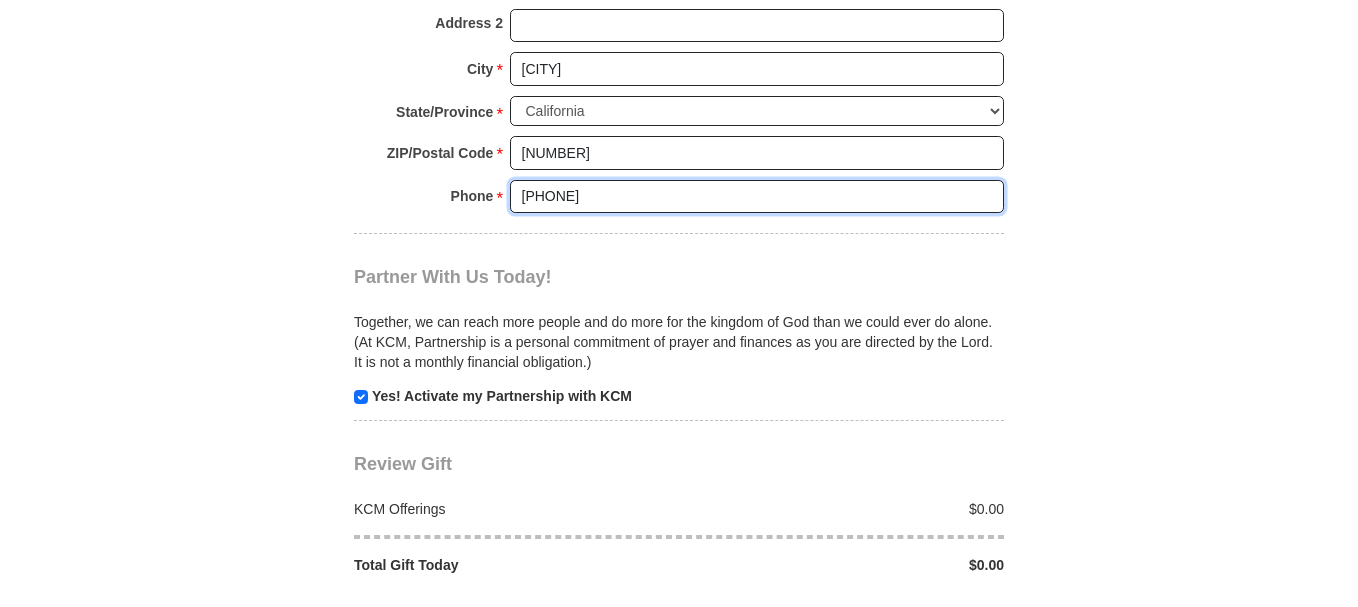scroll, scrollTop: 2333, scrollLeft: 0, axis: vertical 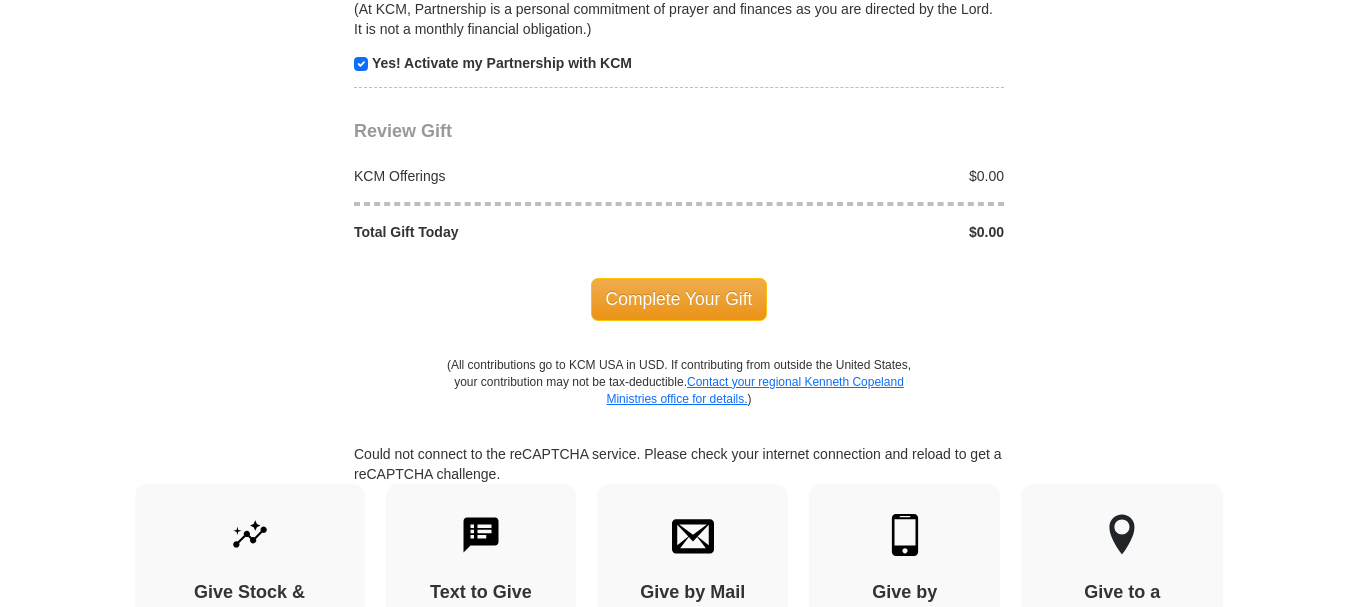 type on "[PHONE]" 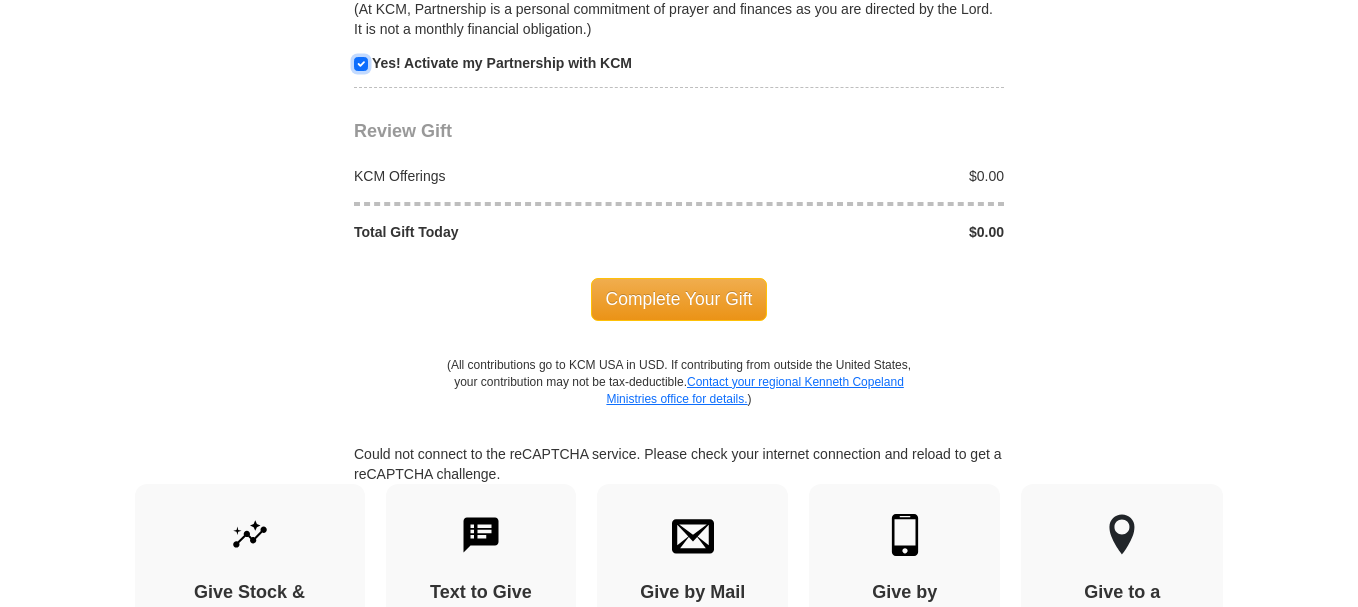 click at bounding box center [361, 64] 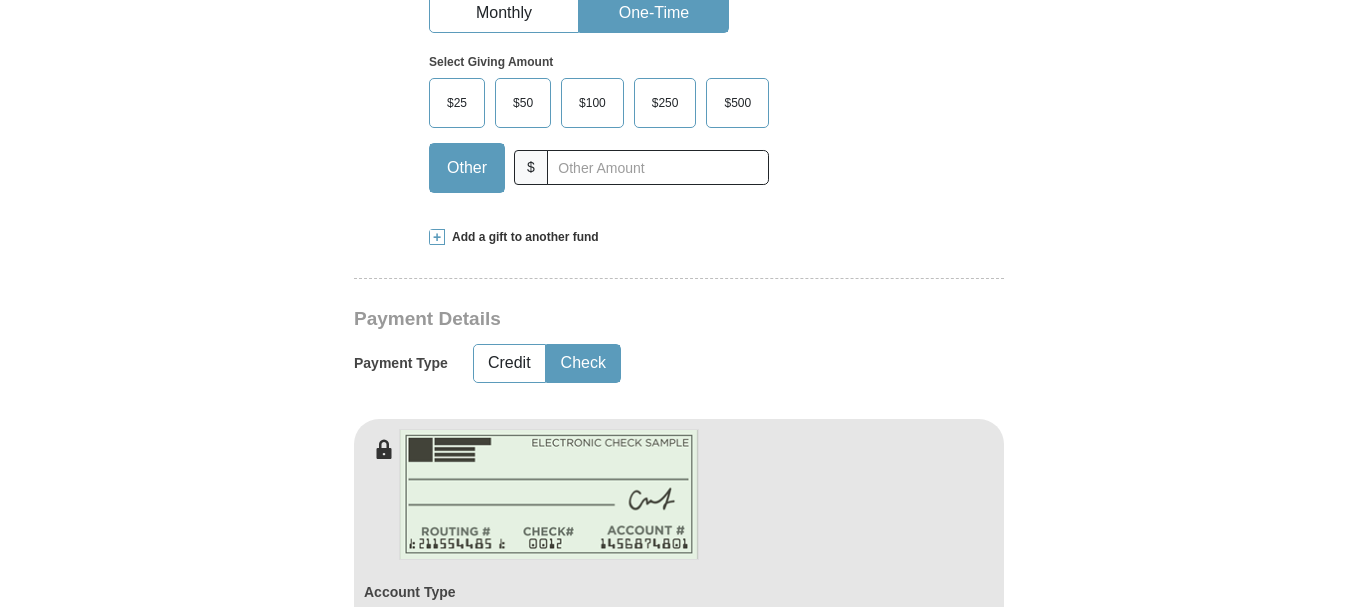 scroll, scrollTop: 667, scrollLeft: 0, axis: vertical 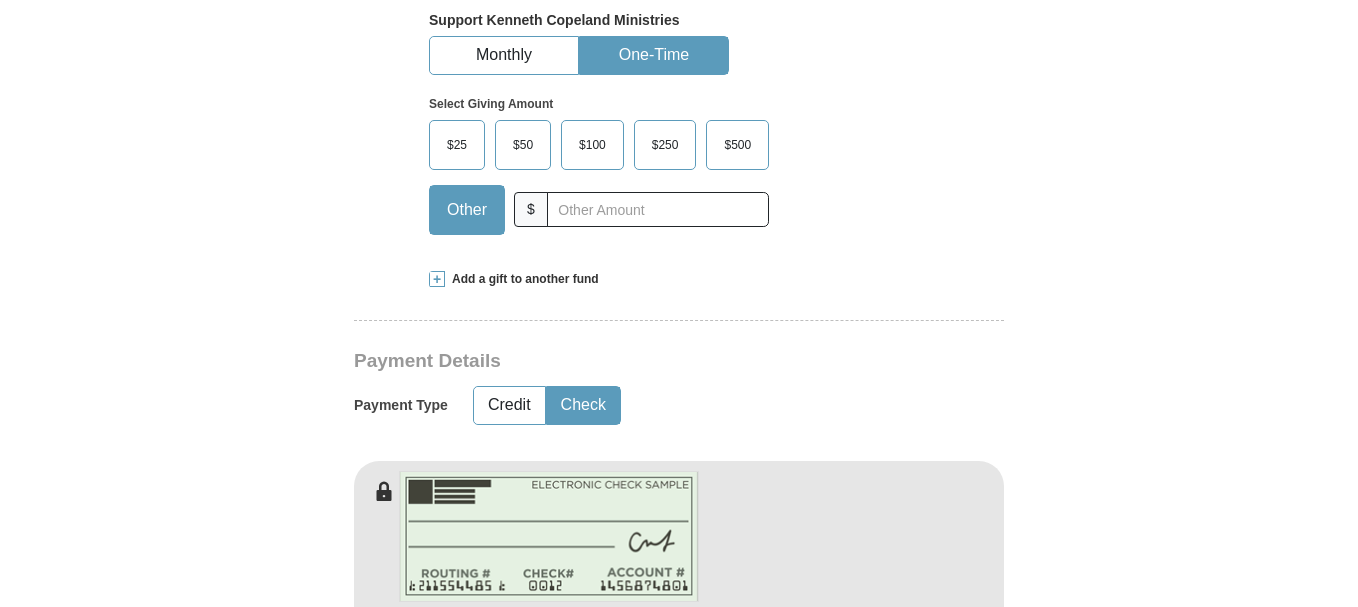 click at bounding box center (437, 279) 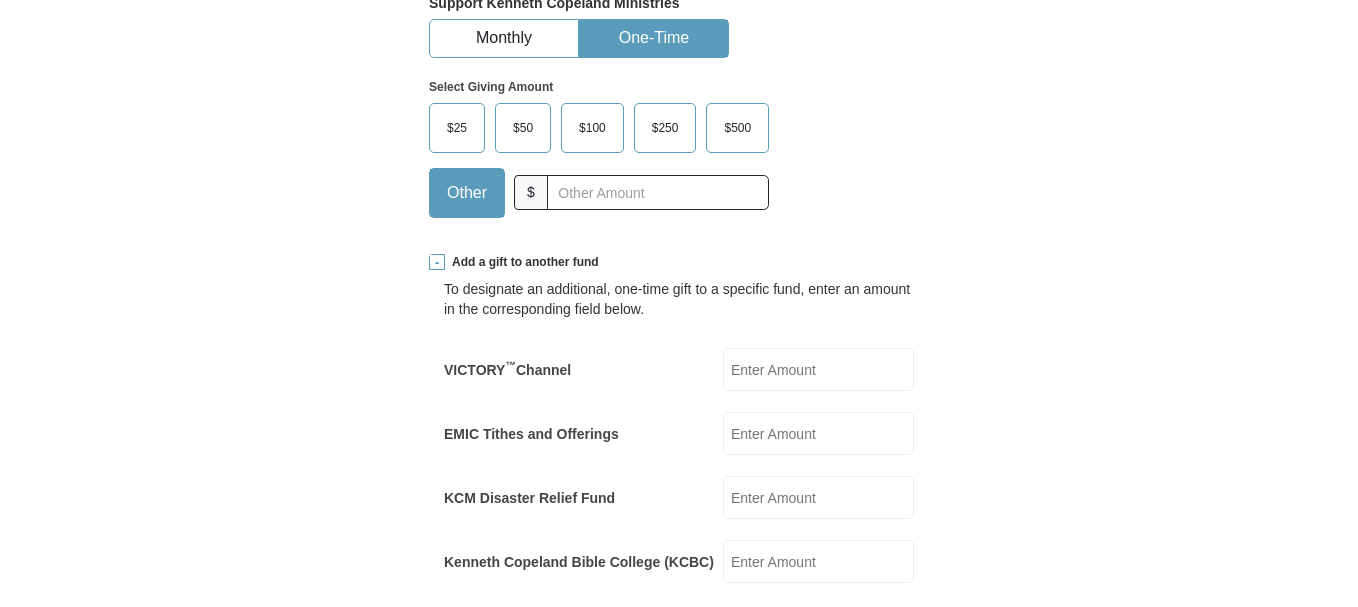 scroll, scrollTop: 667, scrollLeft: 0, axis: vertical 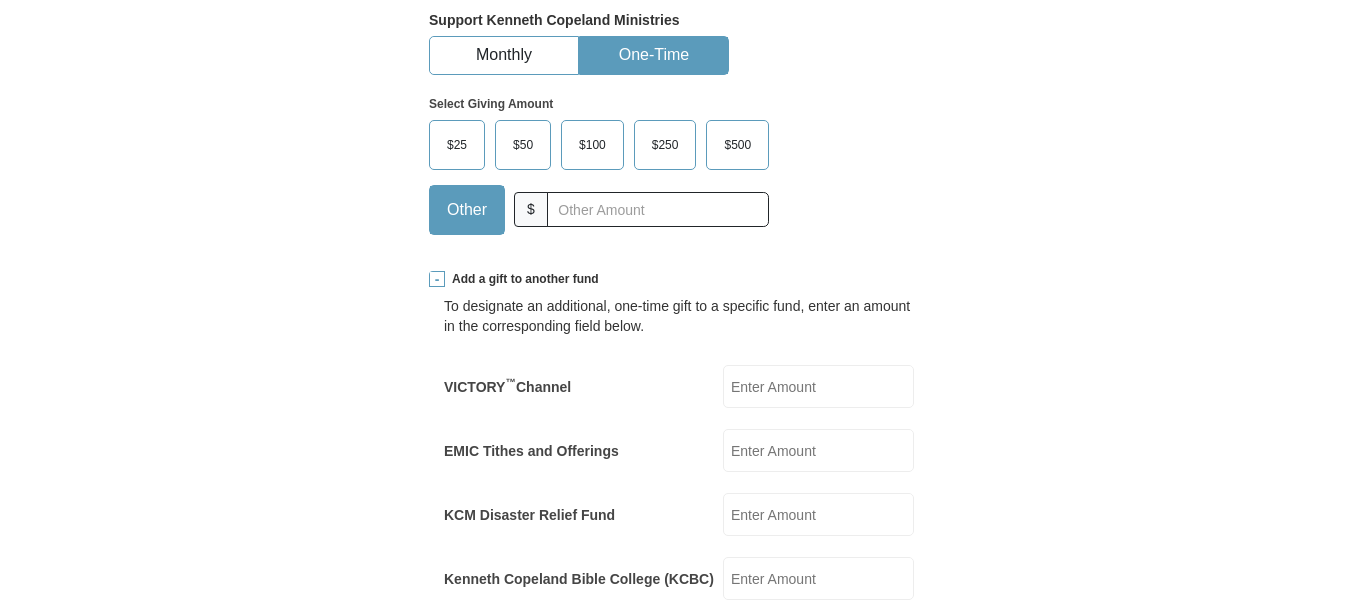 click on "Kenneth Copeland Bible College (KCBC)" at bounding box center (818, 578) 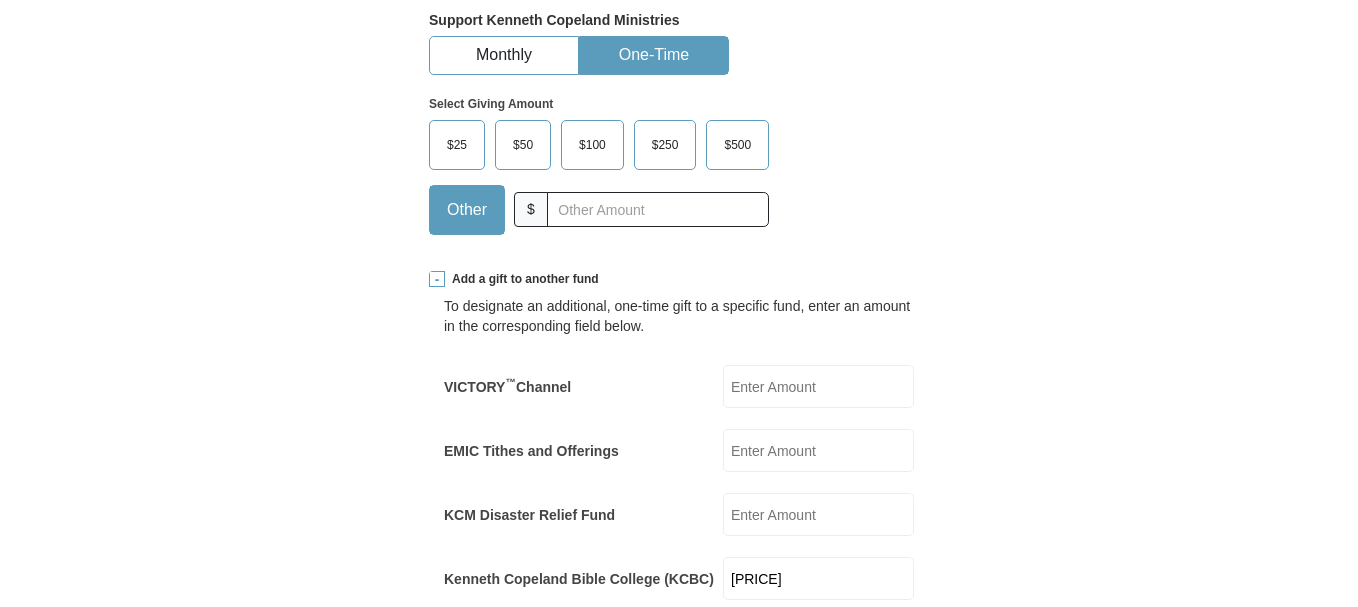type on "[PRICE]" 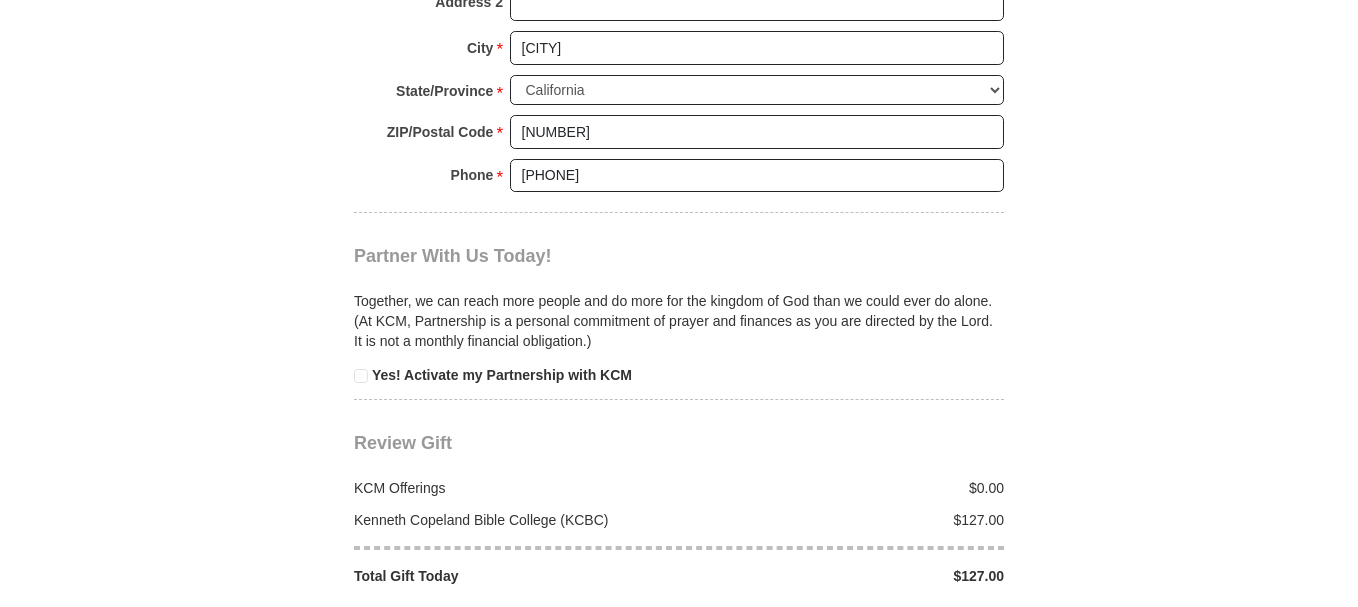 scroll, scrollTop: 2667, scrollLeft: 0, axis: vertical 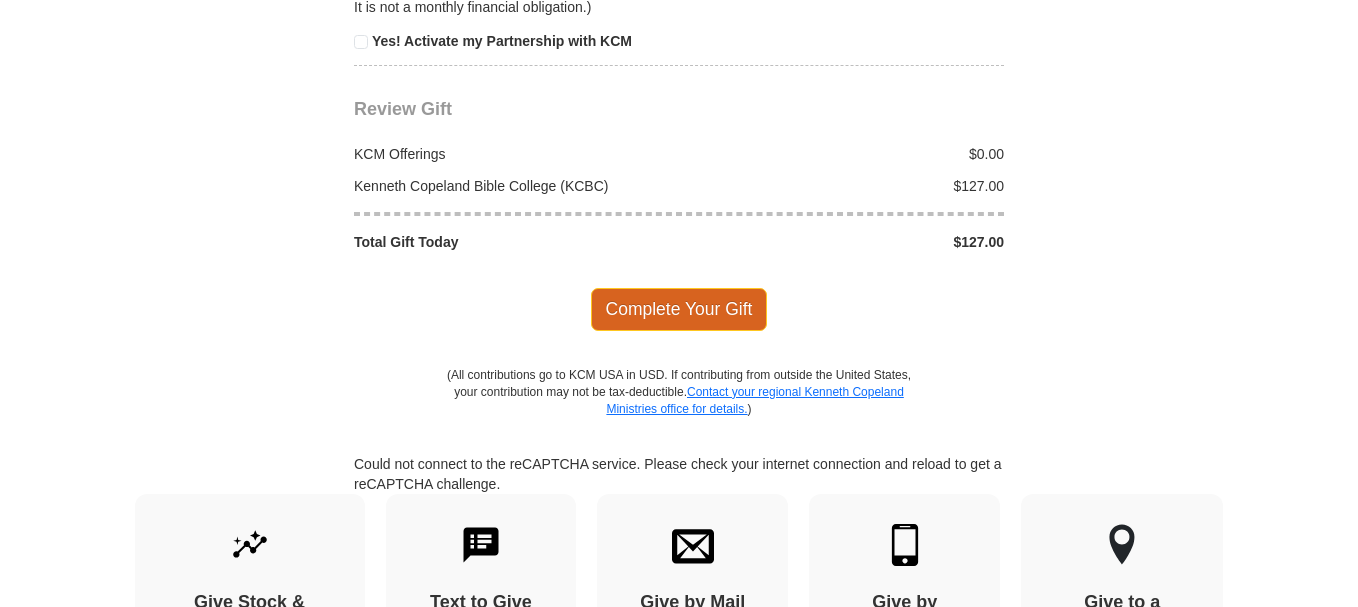 click on "Complete Your Gift" at bounding box center [679, 309] 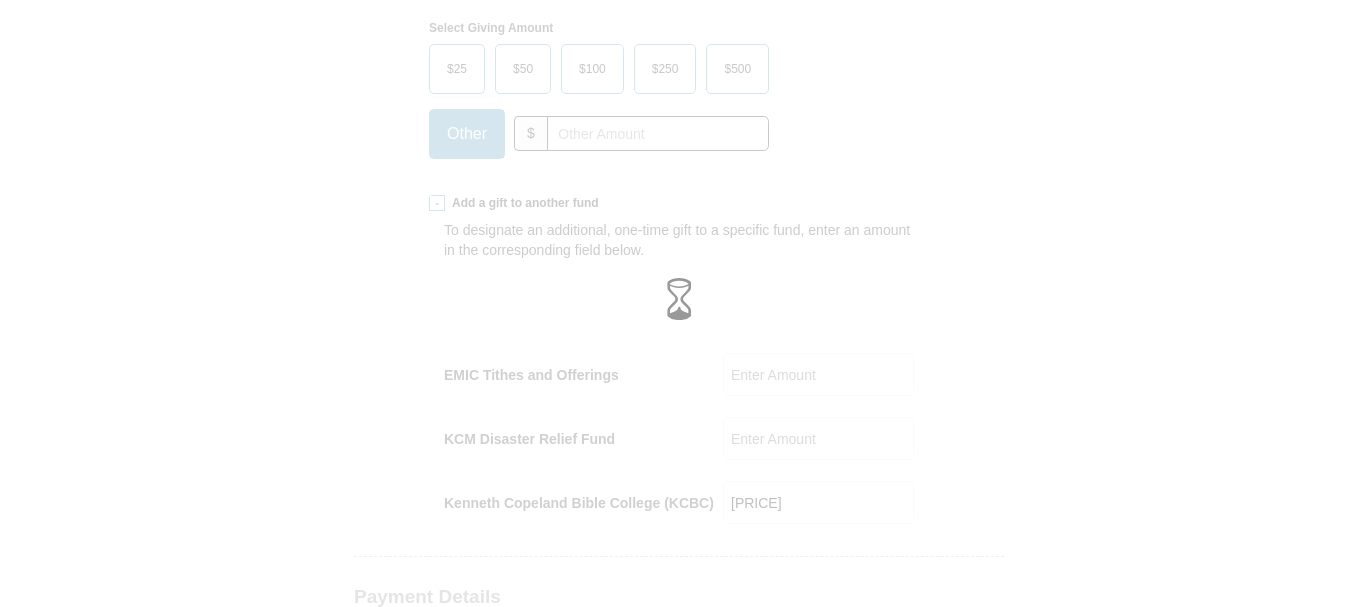 scroll, scrollTop: 0, scrollLeft: 0, axis: both 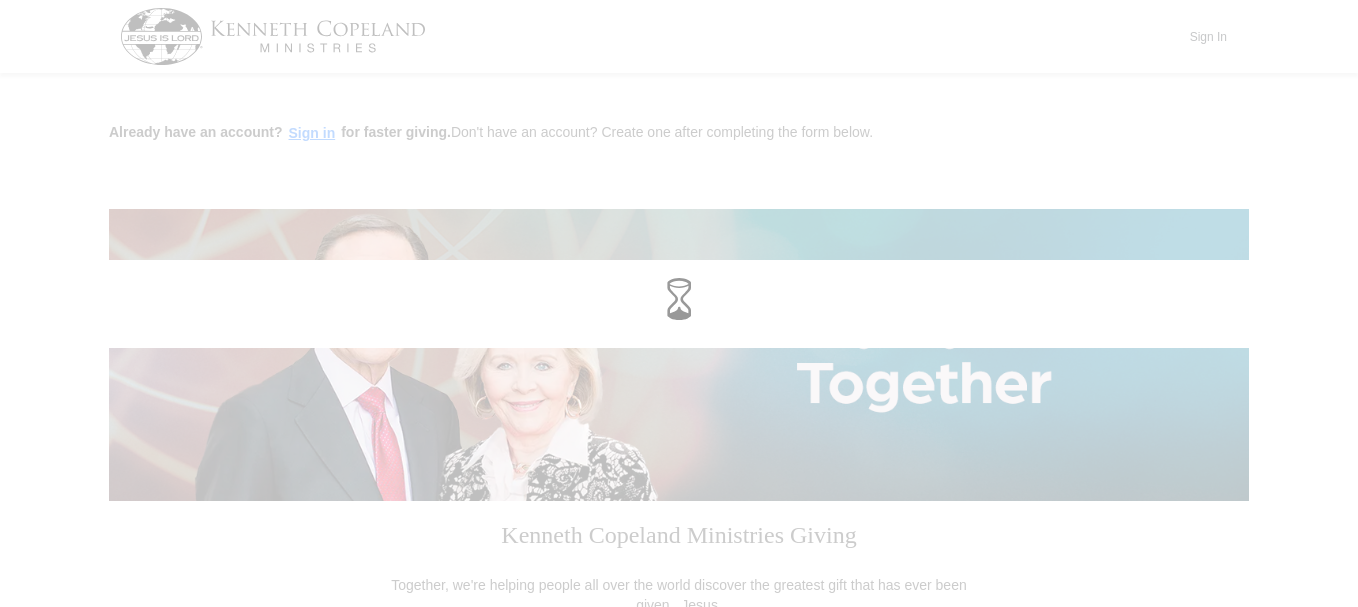 click at bounding box center (679, 303) 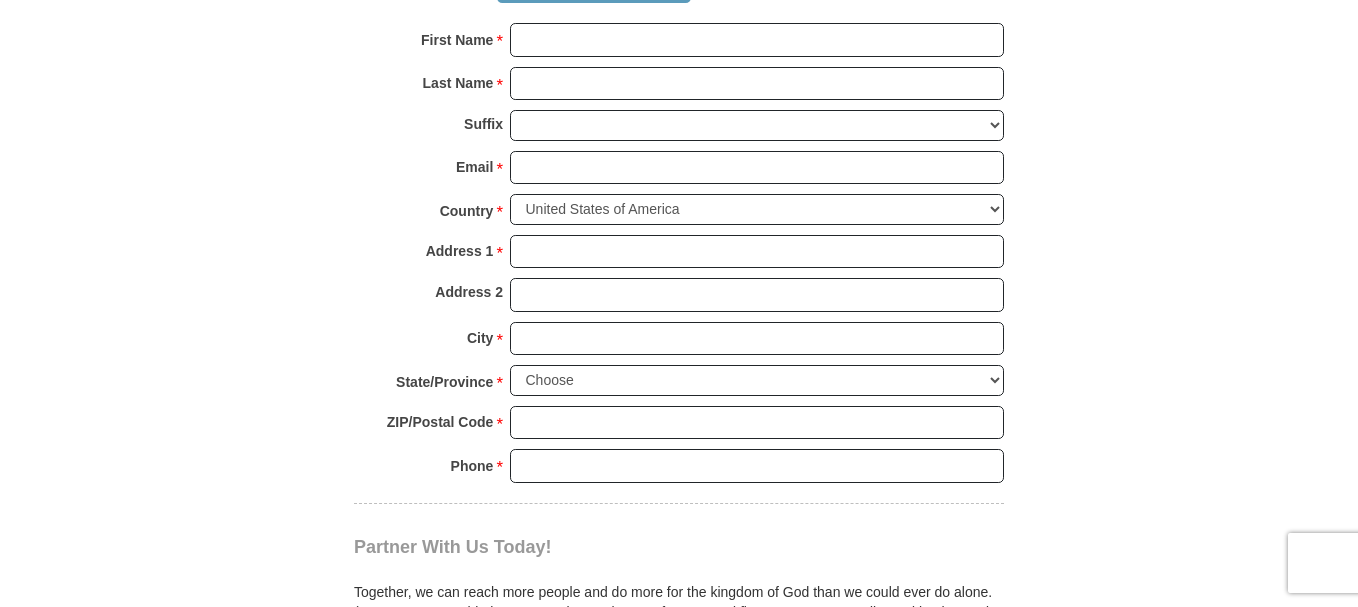 scroll, scrollTop: 1667, scrollLeft: 0, axis: vertical 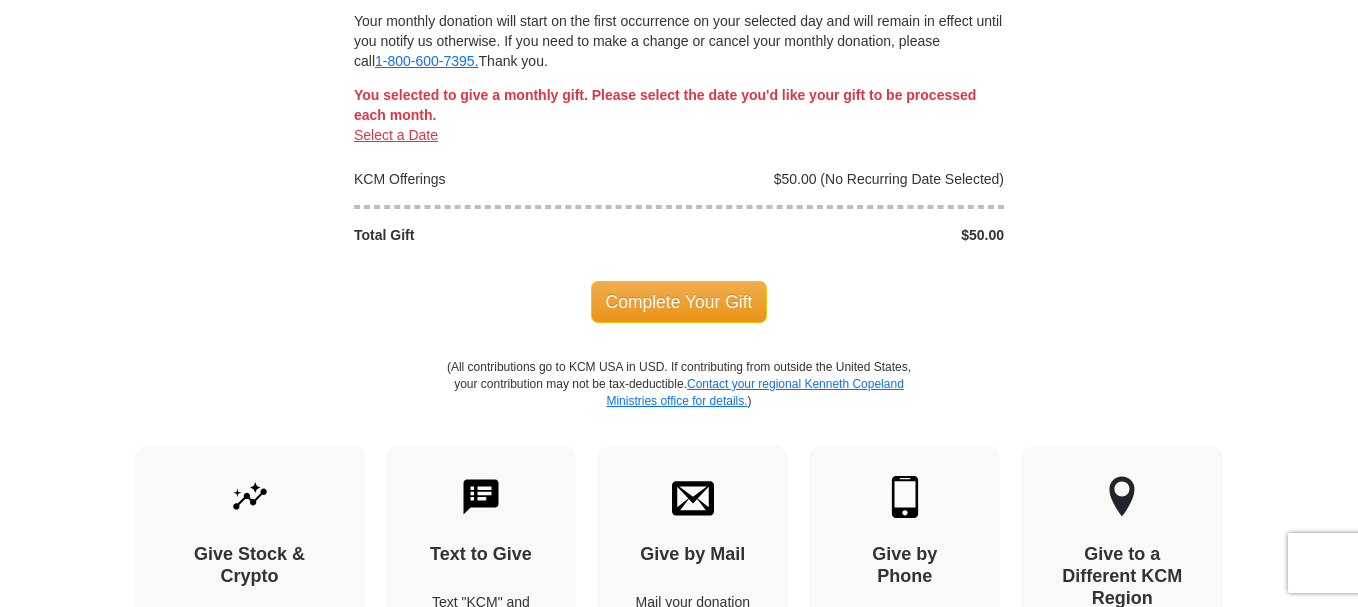 click on "Already have an account? Sign in for faster giving.  Don't have an account?  Create one after completing the form below.
Kenneth Copeland Ministries Giving
Together, we're helping people all over the world discover the greatest gift that has ever been given...Jesus.
Support Kenneth Copeland Ministries
Monthly
One-Time
Select Giving Amount
Amount must be a valid number
$25" at bounding box center (679, -904) 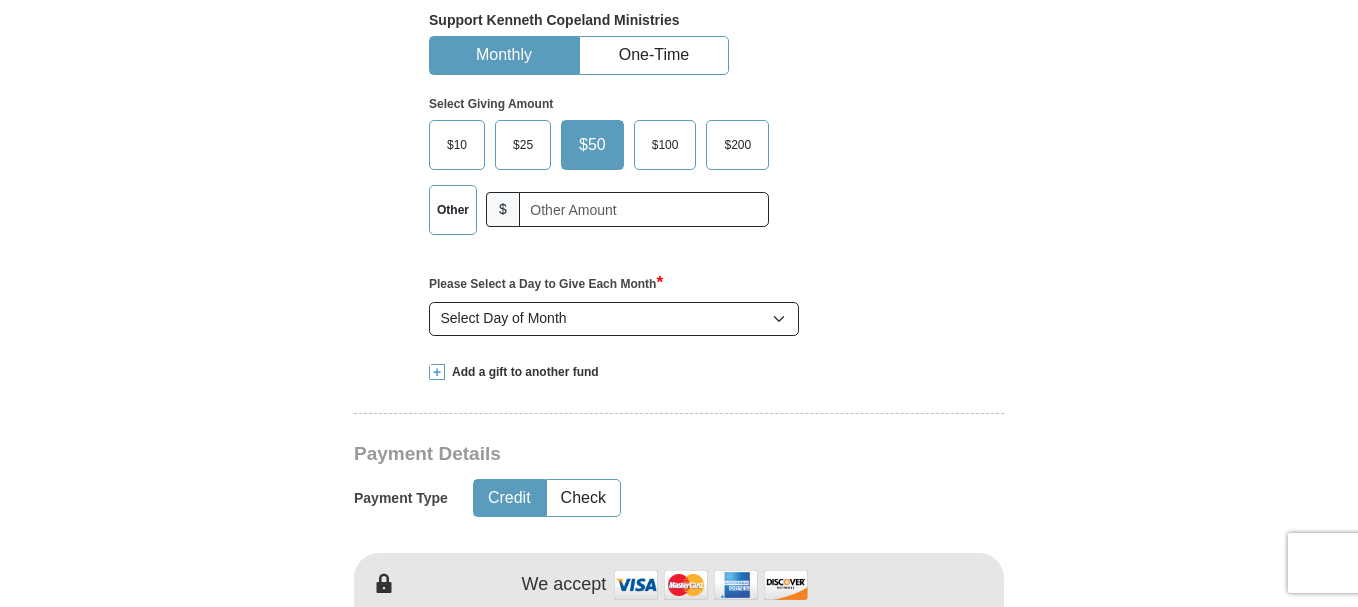scroll, scrollTop: 333, scrollLeft: 0, axis: vertical 